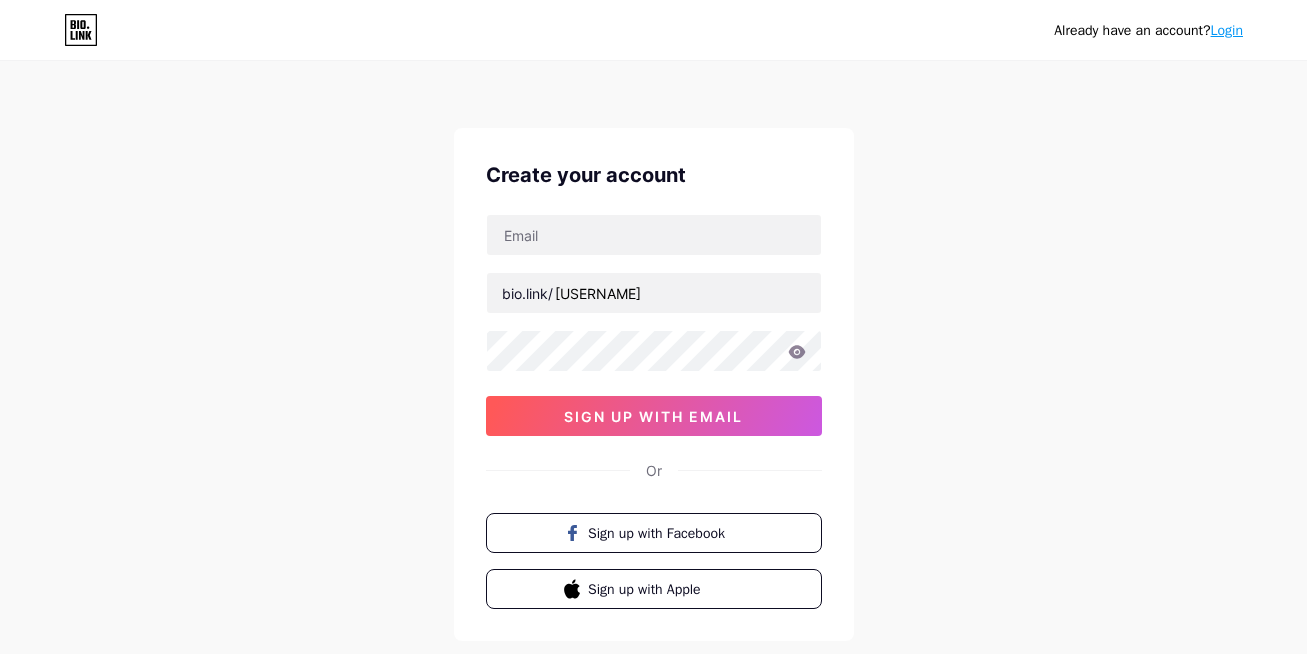 scroll, scrollTop: 111, scrollLeft: 0, axis: vertical 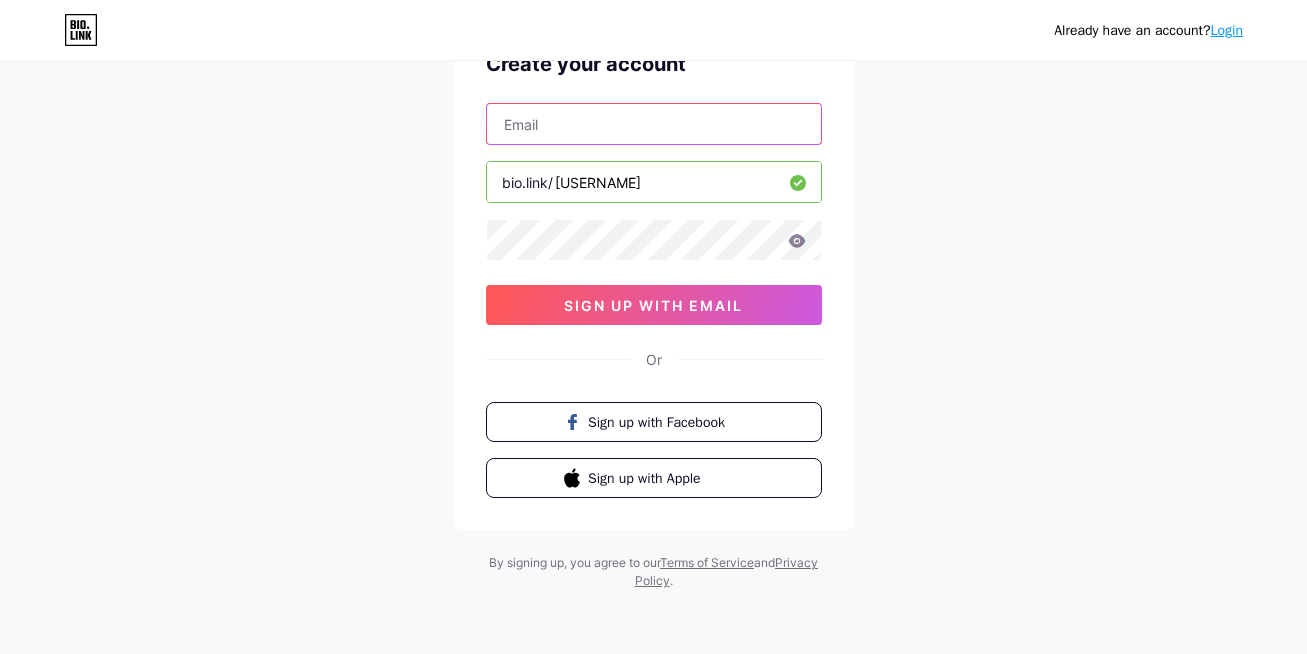 click at bounding box center (654, 124) 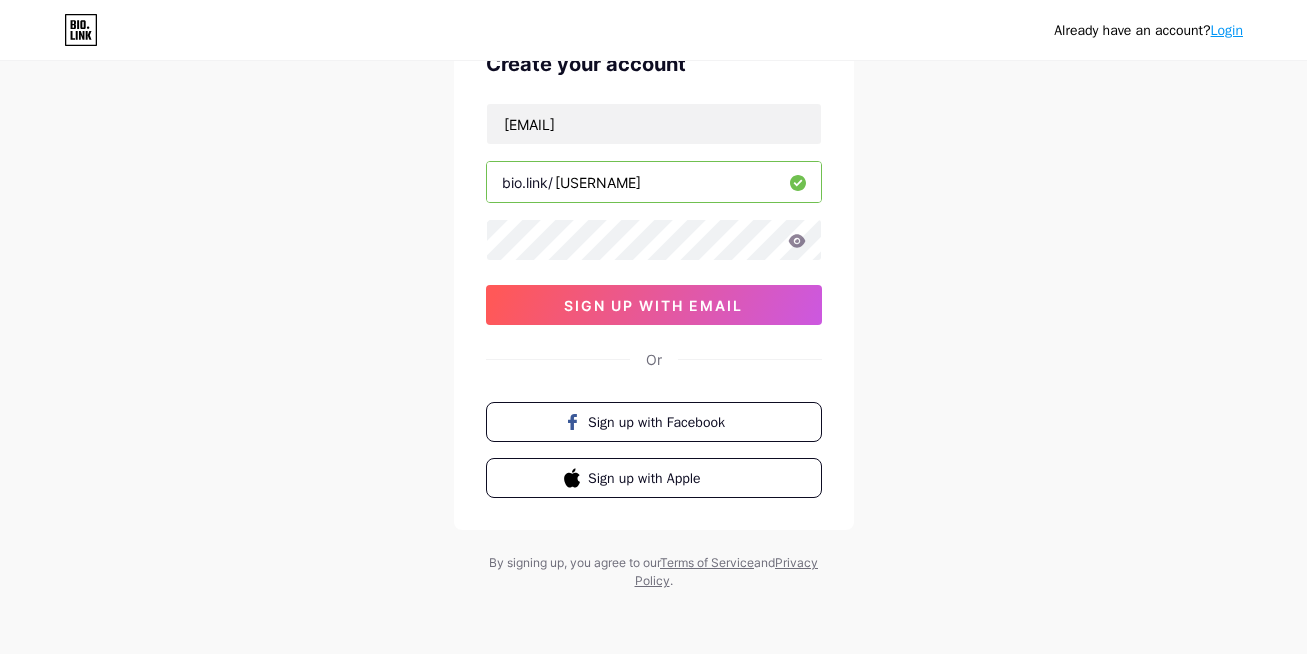 drag, startPoint x: 788, startPoint y: 236, endPoint x: 805, endPoint y: 240, distance: 17.464249 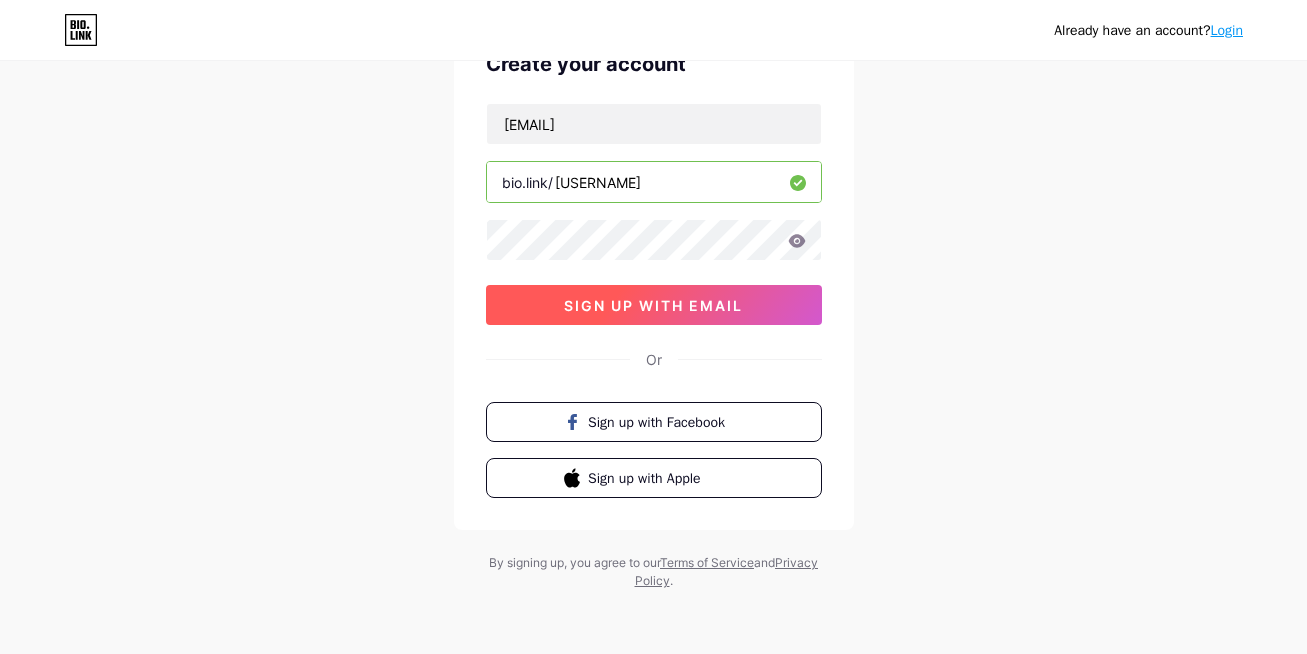 click on "sign up with email" at bounding box center (653, 305) 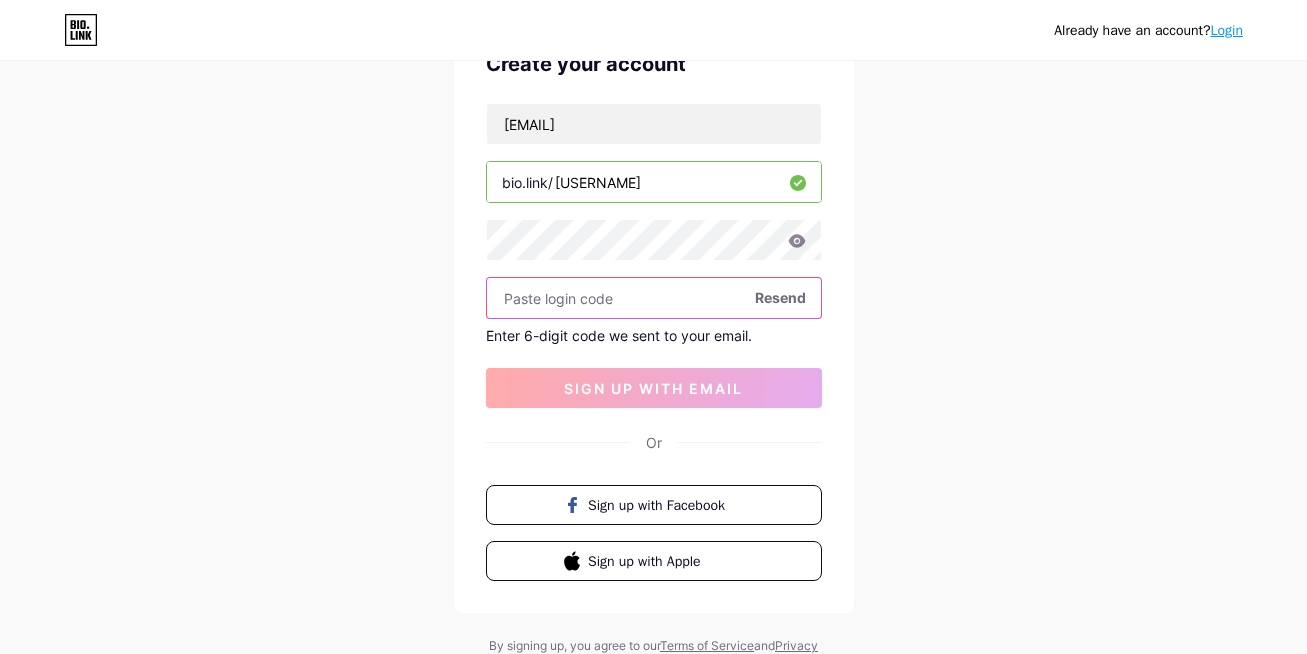 paste on "Moc_xbtmc" 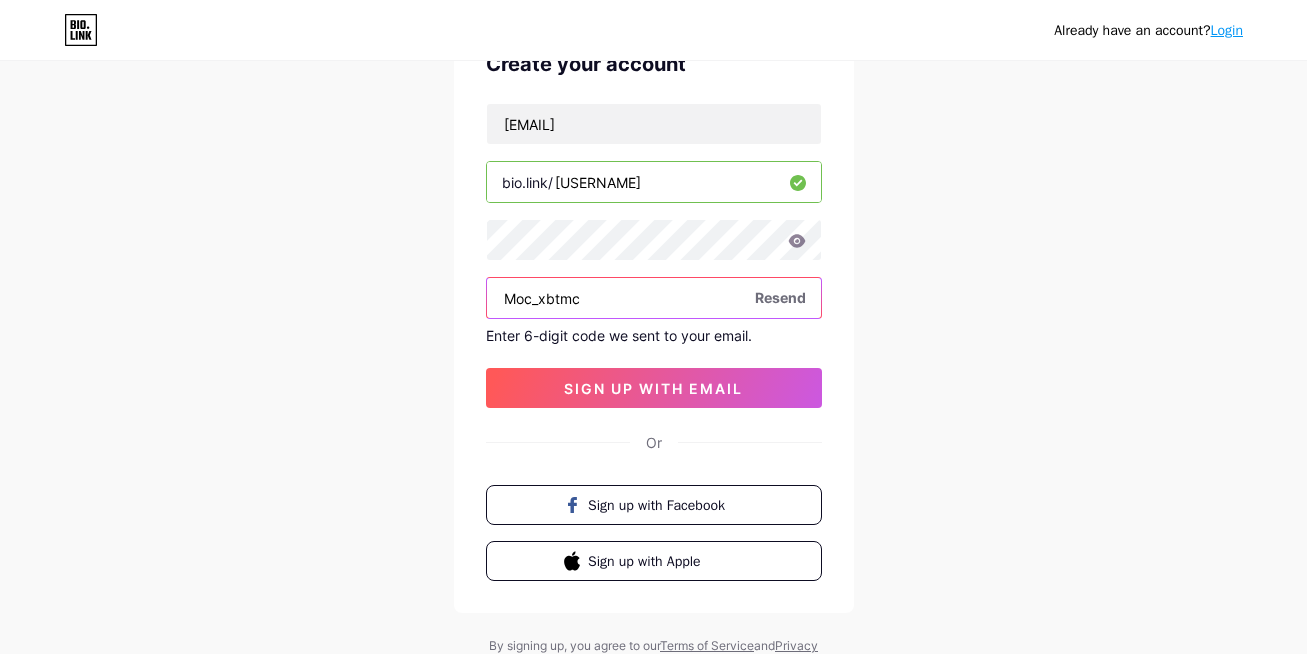 drag, startPoint x: 390, startPoint y: 387, endPoint x: 315, endPoint y: 398, distance: 75.802376 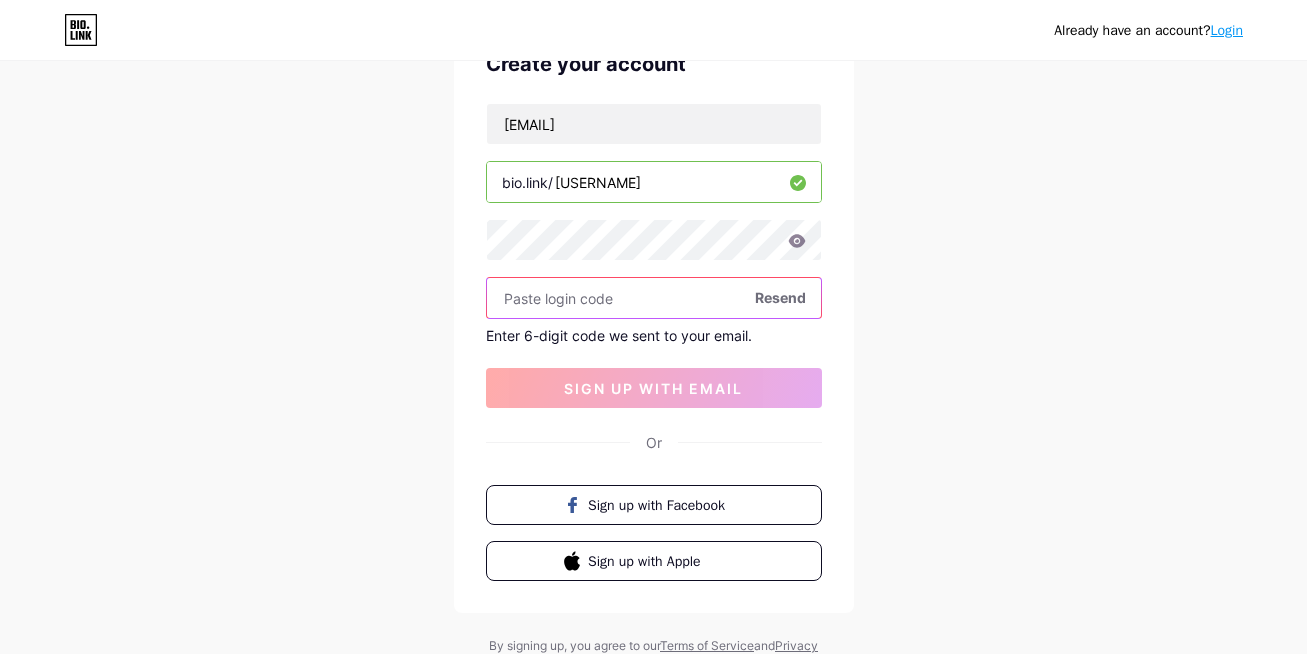 paste on "940151" 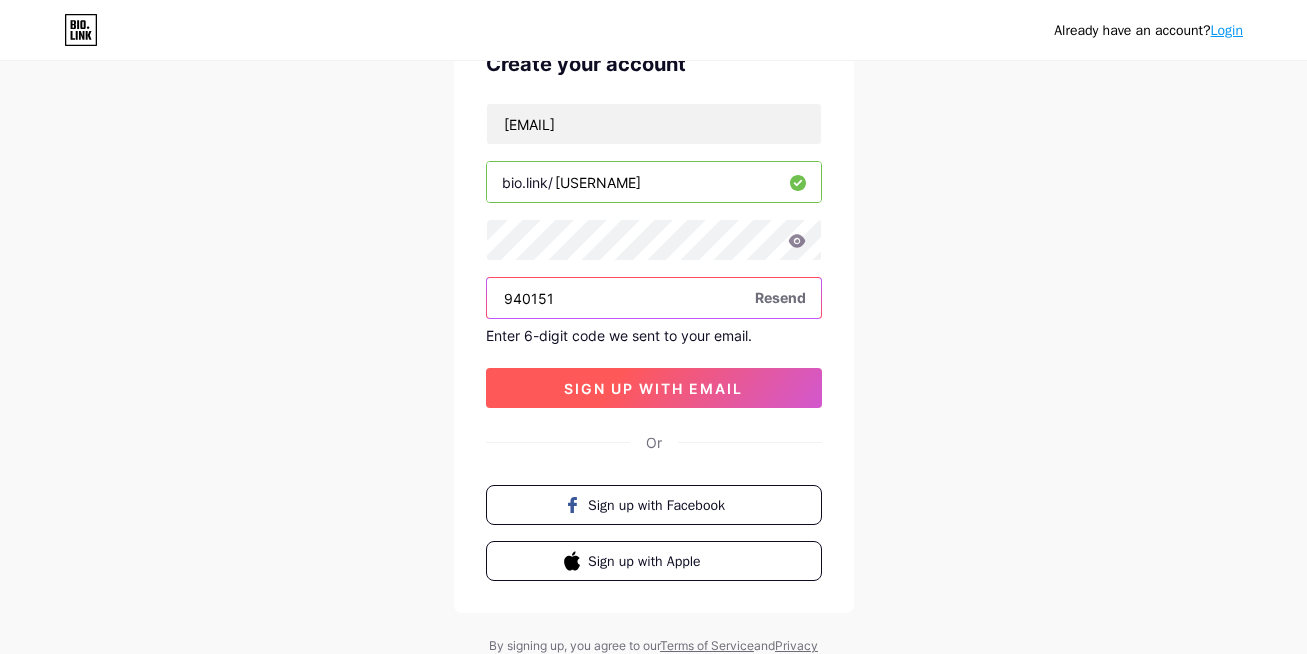 type on "940151" 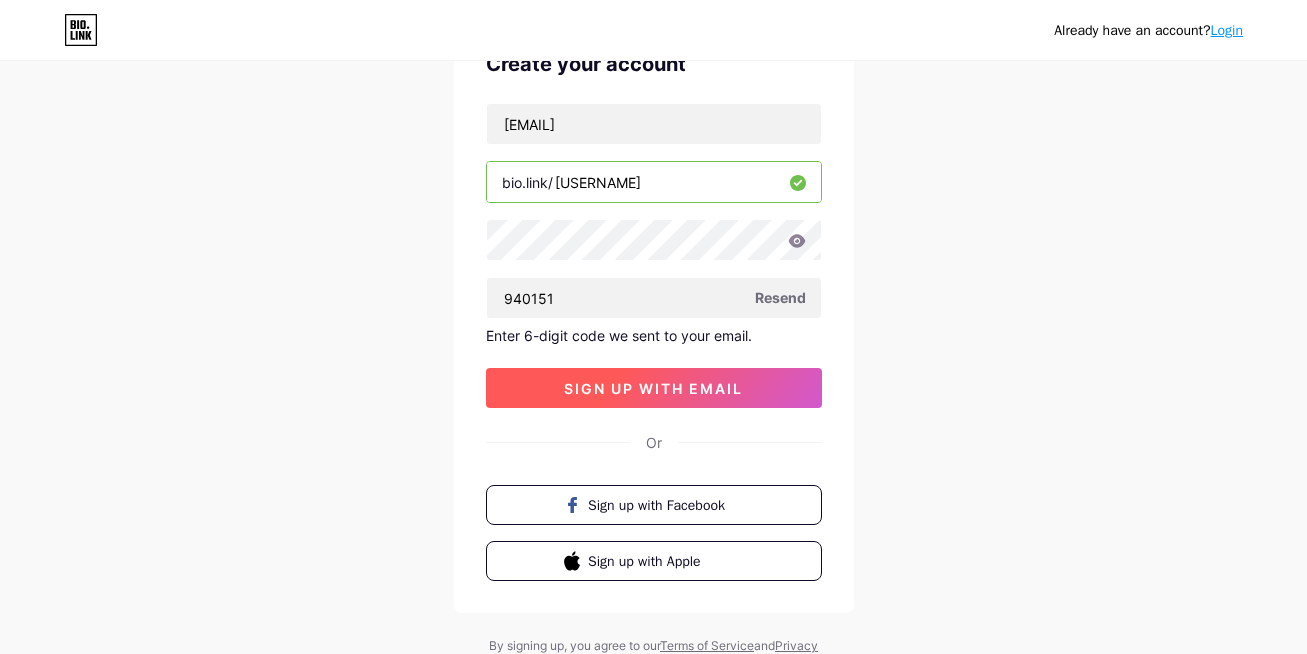 click on "sign up with email" at bounding box center [654, 388] 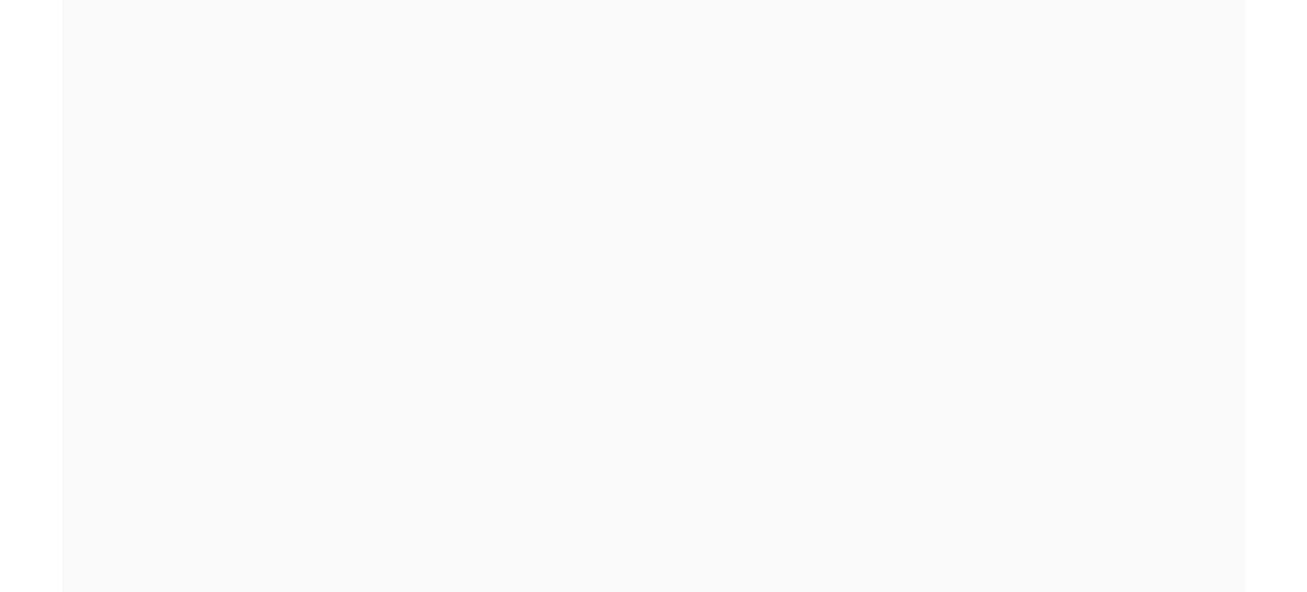 scroll, scrollTop: 0, scrollLeft: 0, axis: both 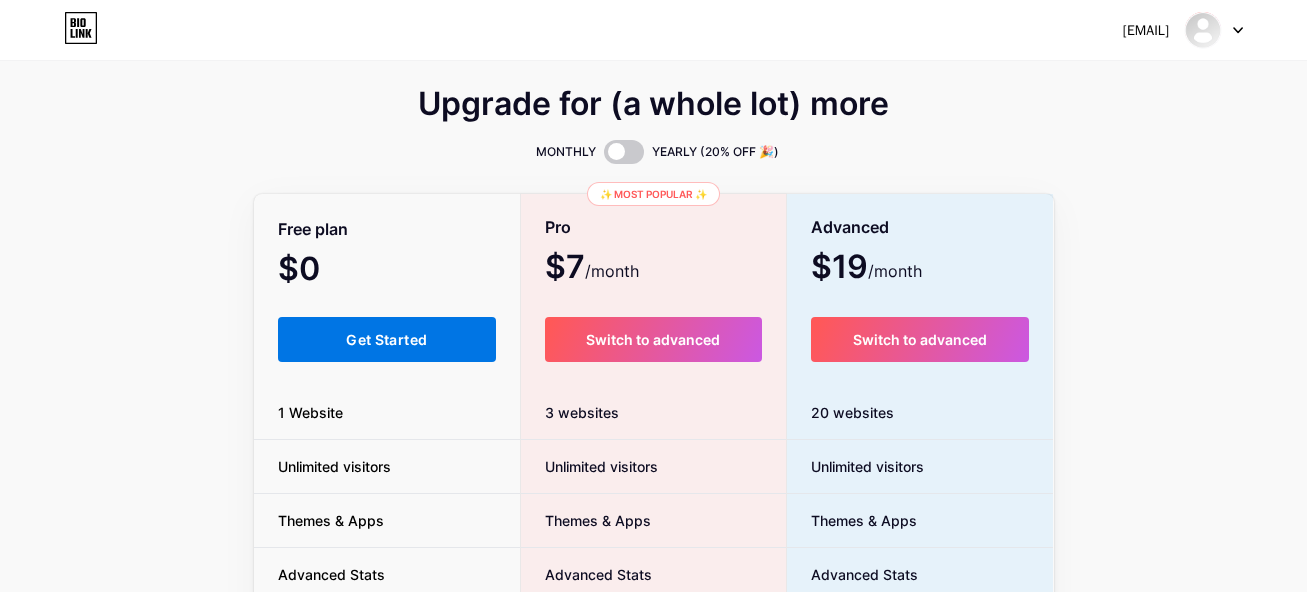 click on "Get Started" at bounding box center [386, 339] 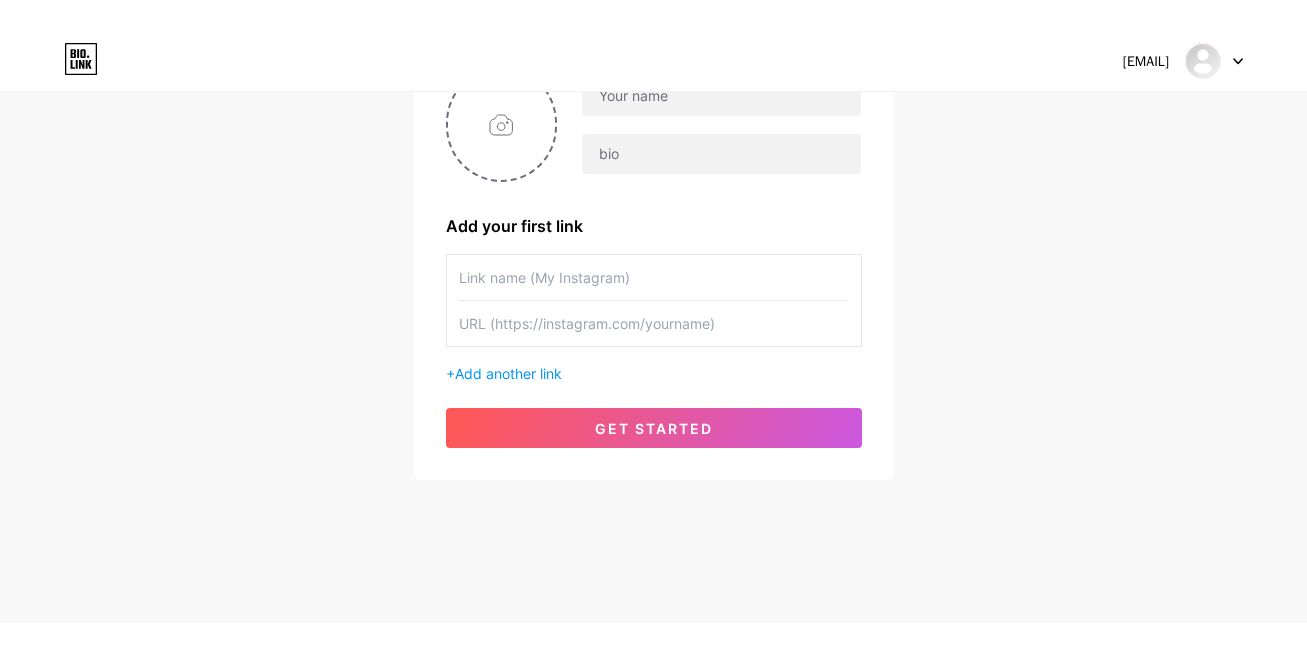 scroll, scrollTop: 100, scrollLeft: 0, axis: vertical 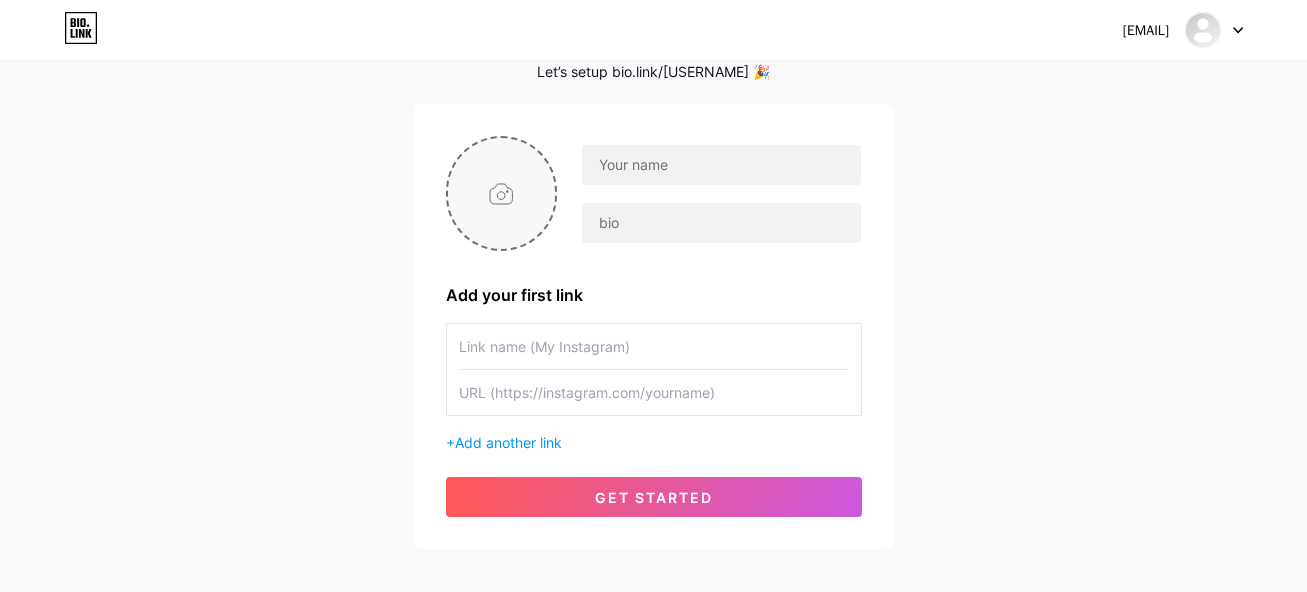 click at bounding box center (502, 193) 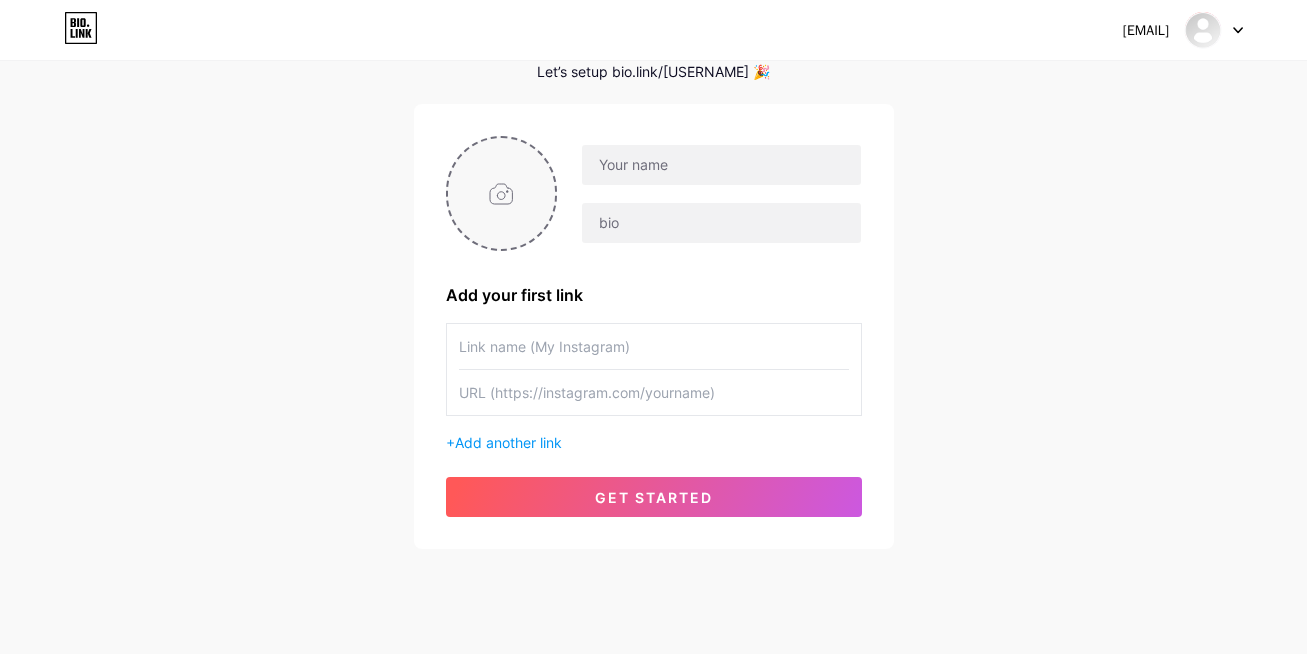 type on "C:\fakepath\mcpfp - [USERNAME] (3).png" 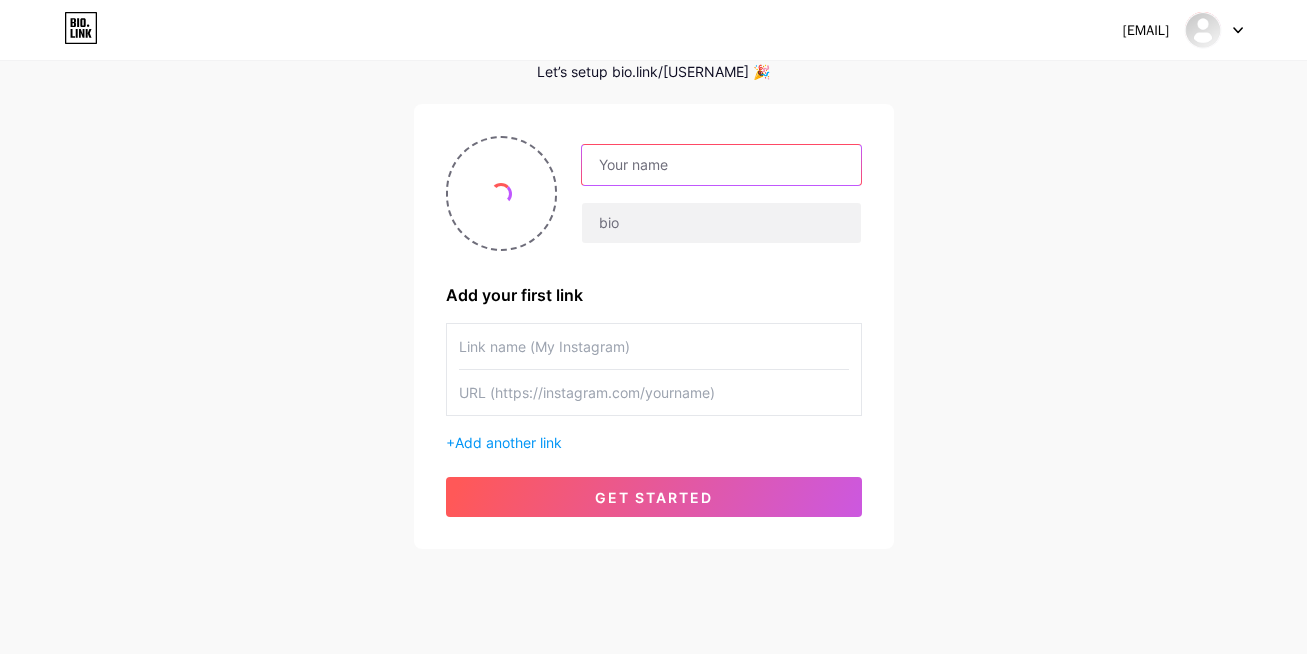 click at bounding box center (721, 165) 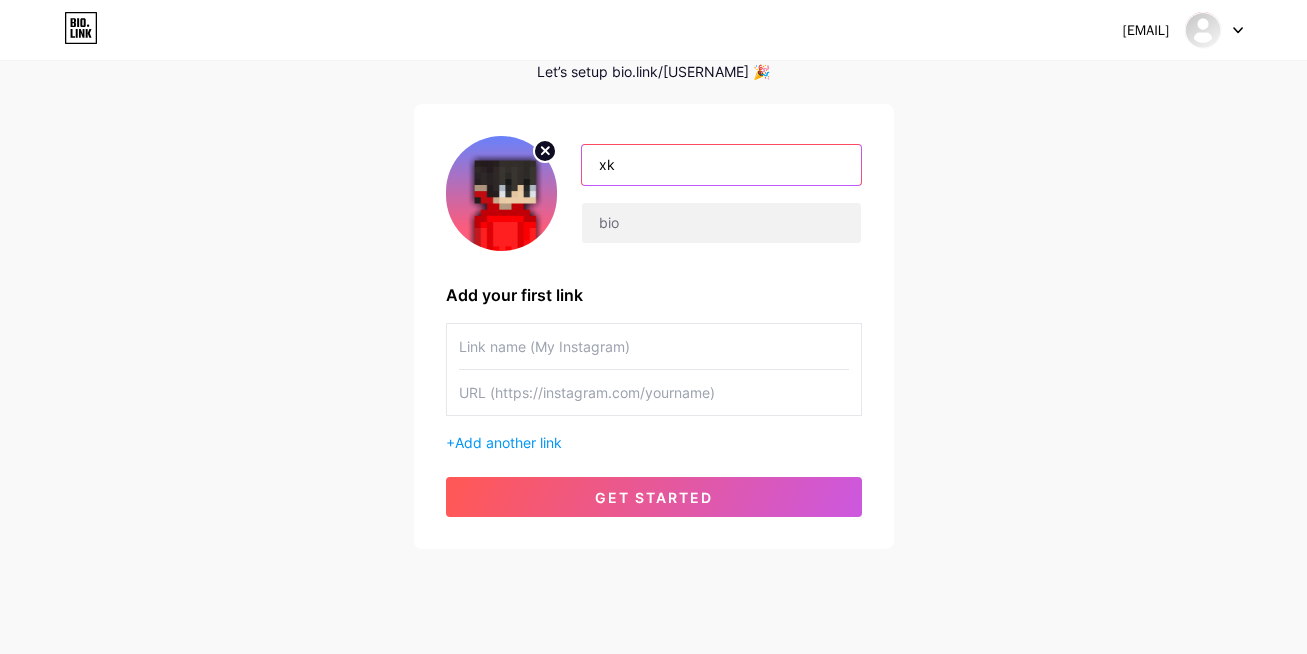 type on "x" 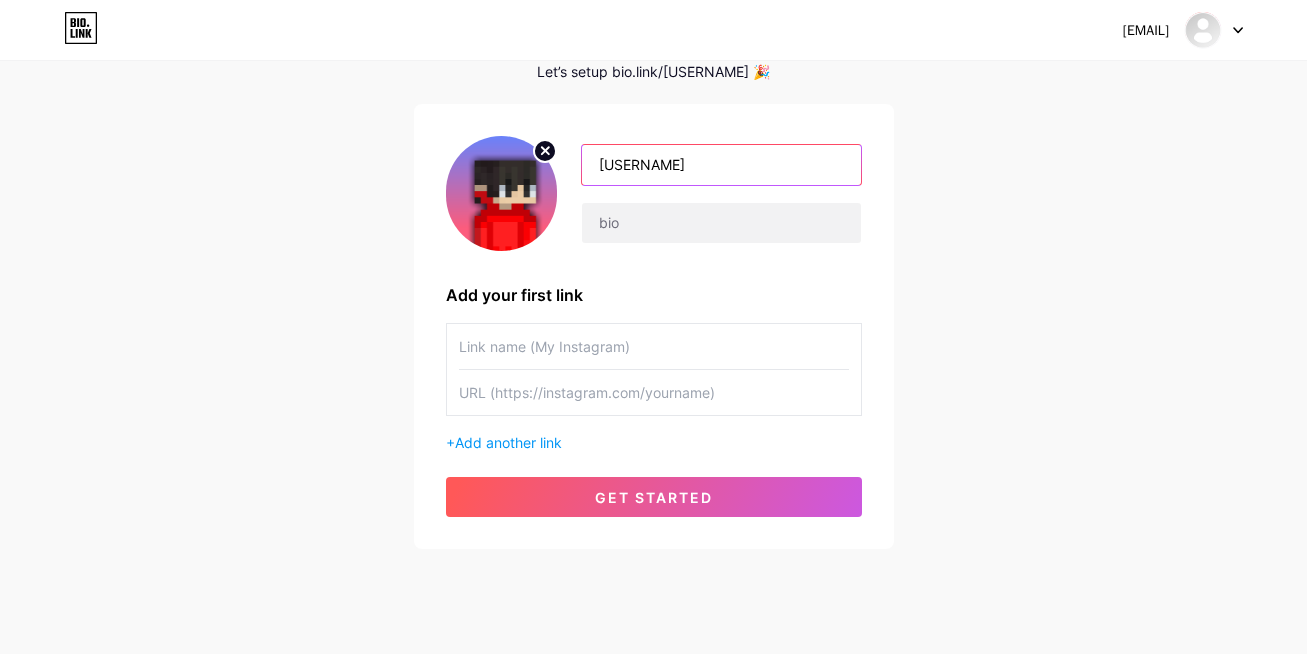 type on "[USERNAME]" 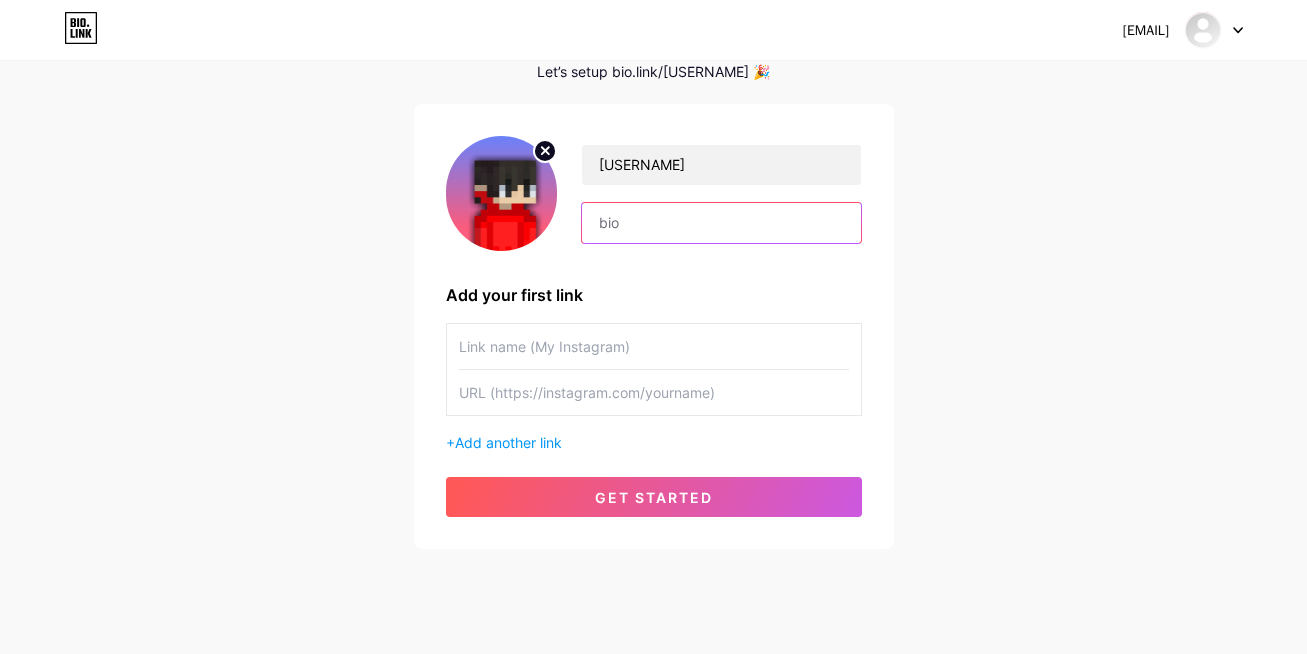 click at bounding box center (721, 223) 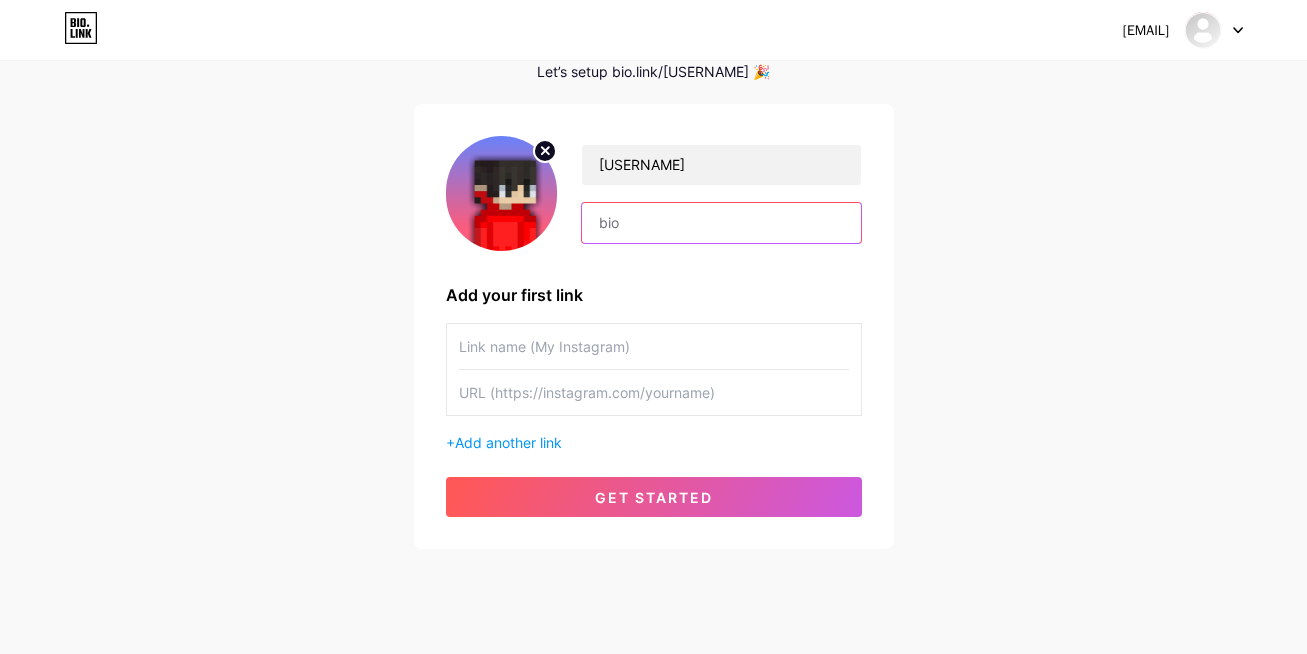 paste on "https://campsite.bio/[USERNAME]" 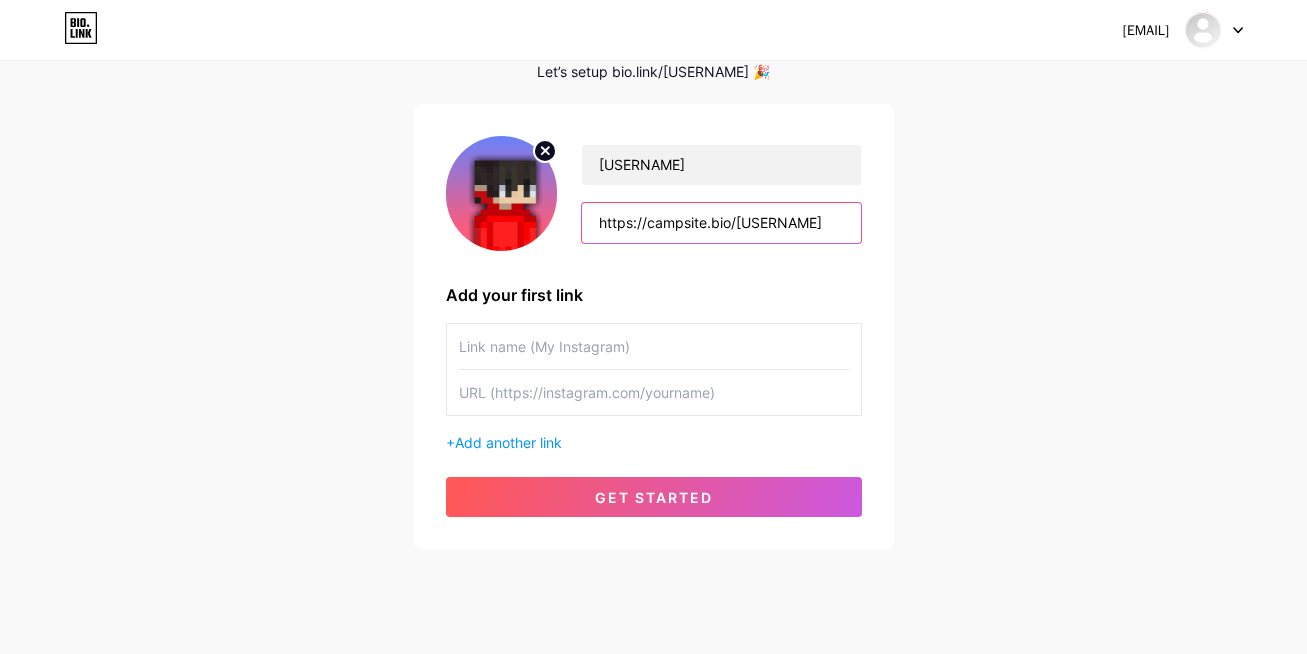 type on "https://campsite.bio/[USERNAME]" 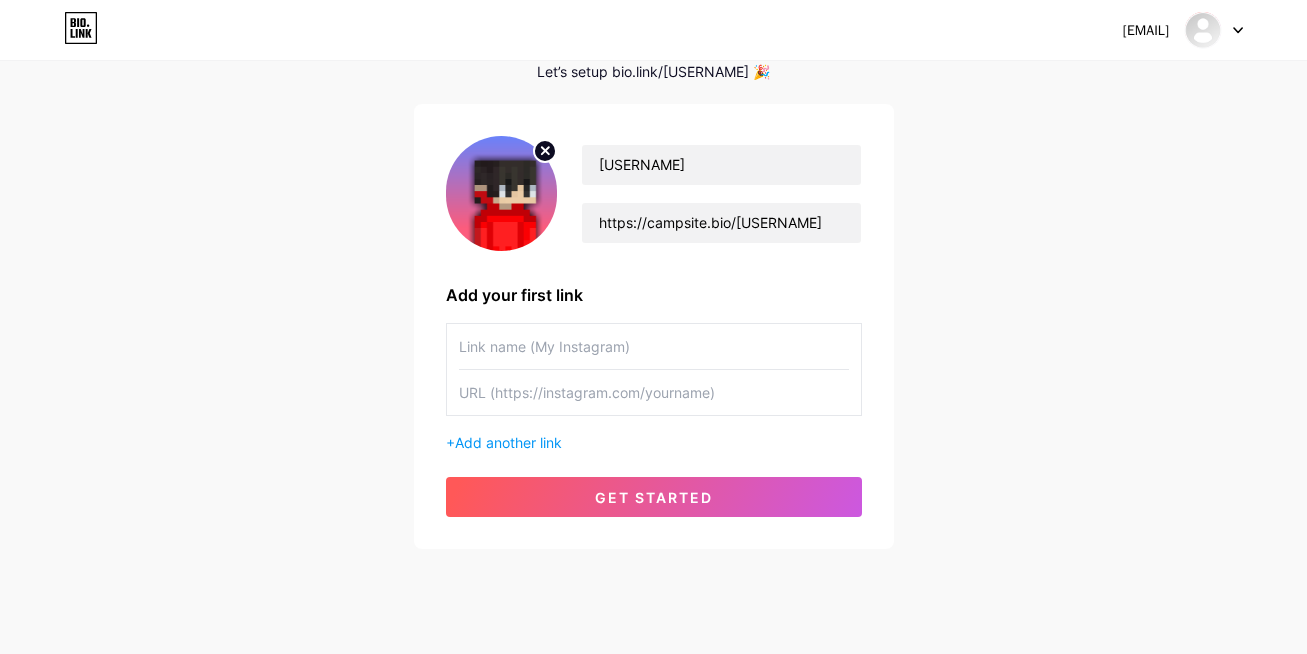 click at bounding box center (654, 346) 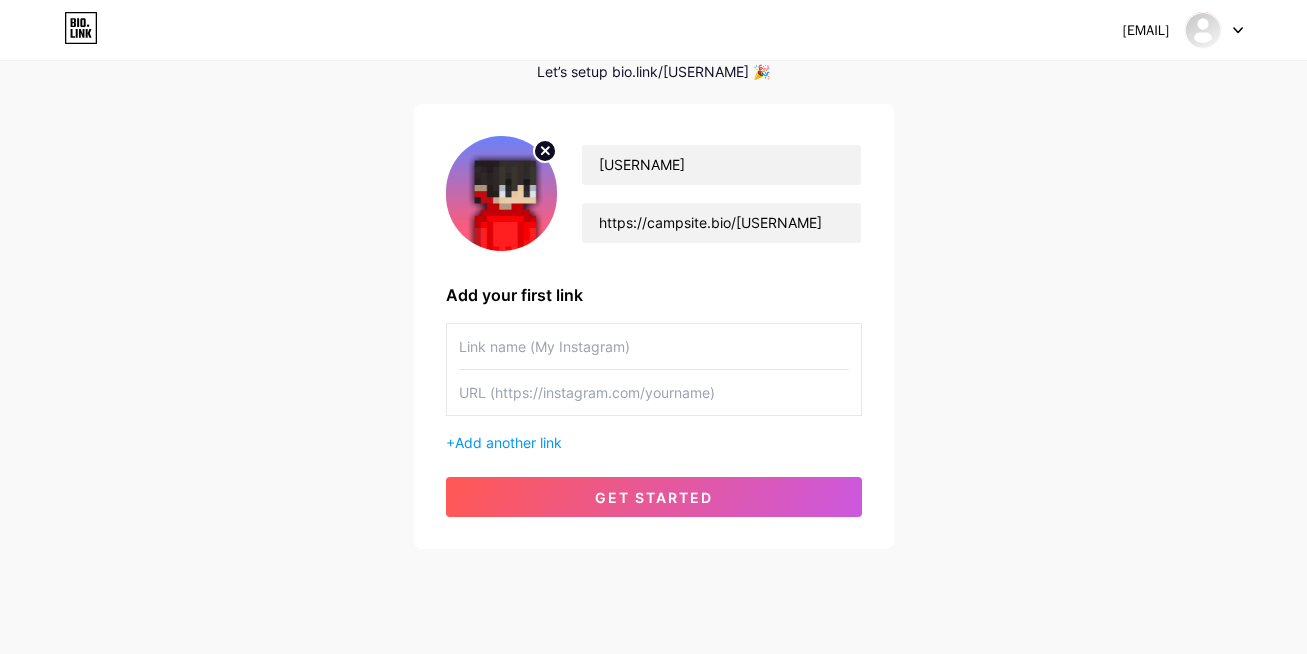 paste on "https://discord.gg/[LINK]" 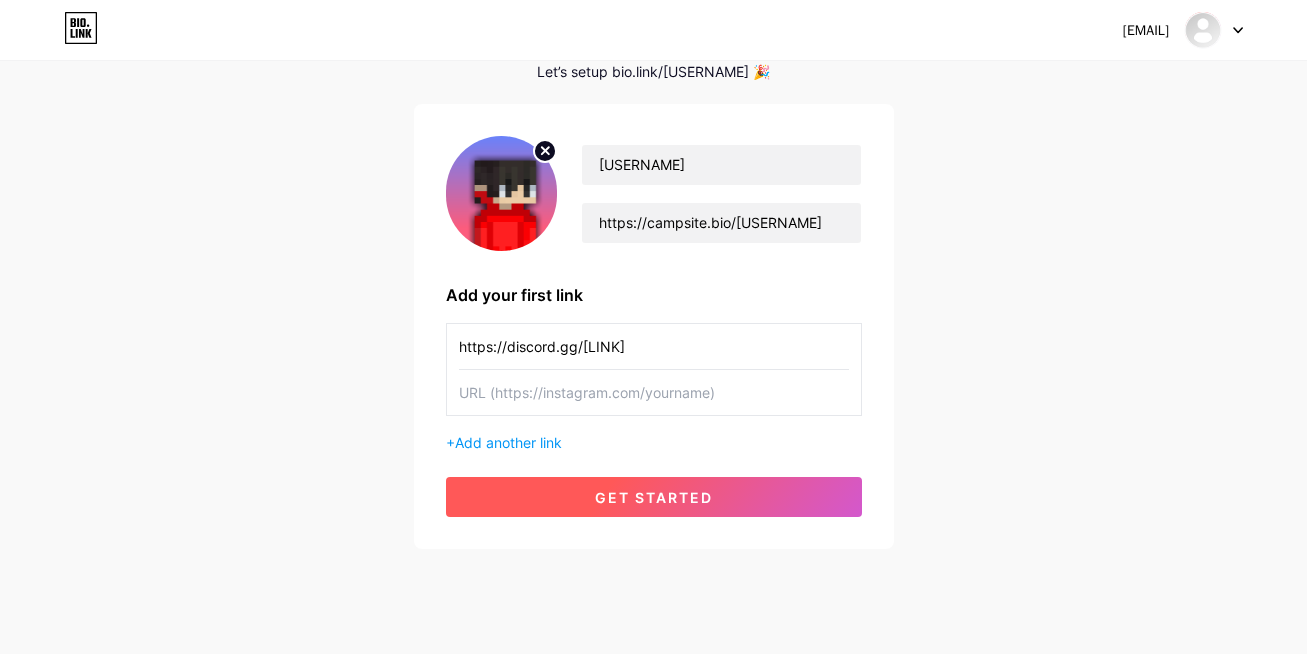 type on "https://discord.gg/[LINK]" 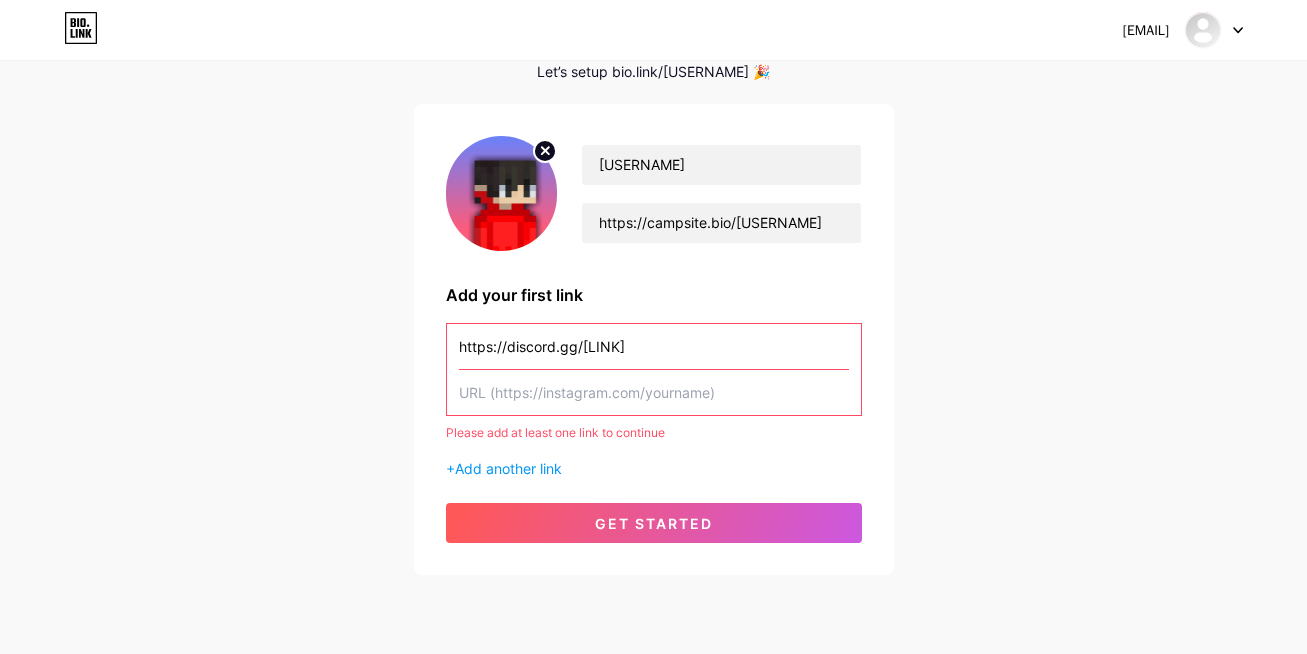 click at bounding box center (654, 392) 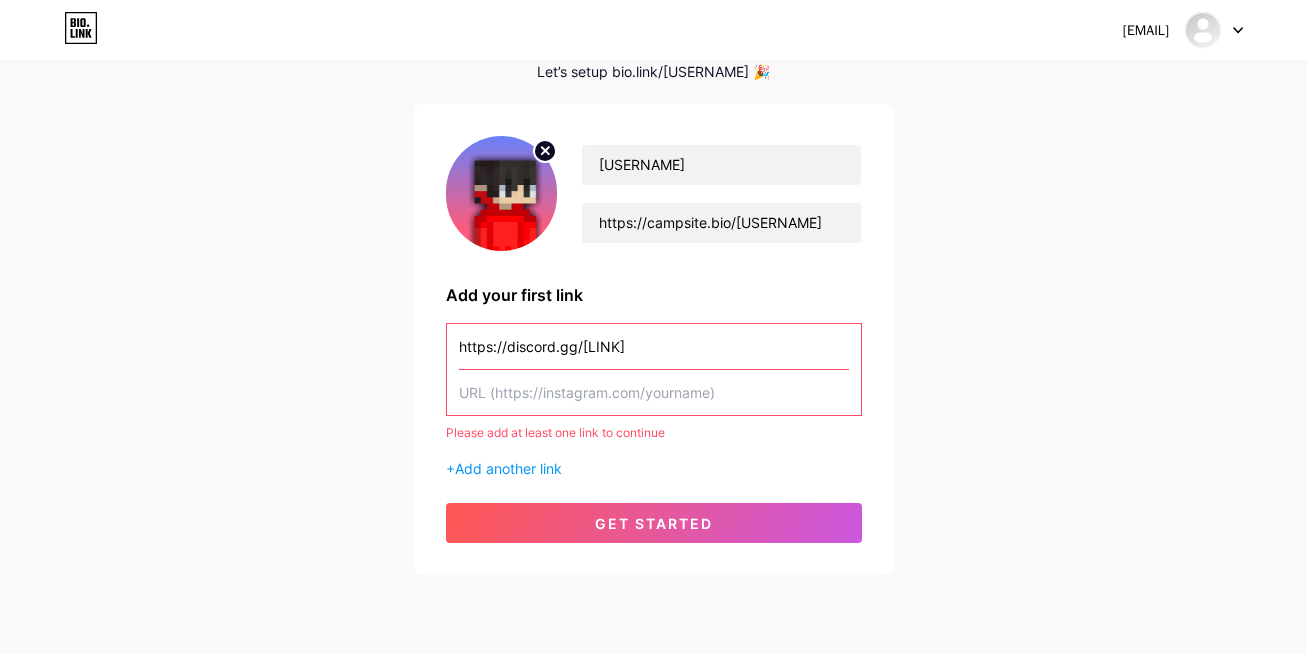 paste on "https://discord.gg/[LINK]" 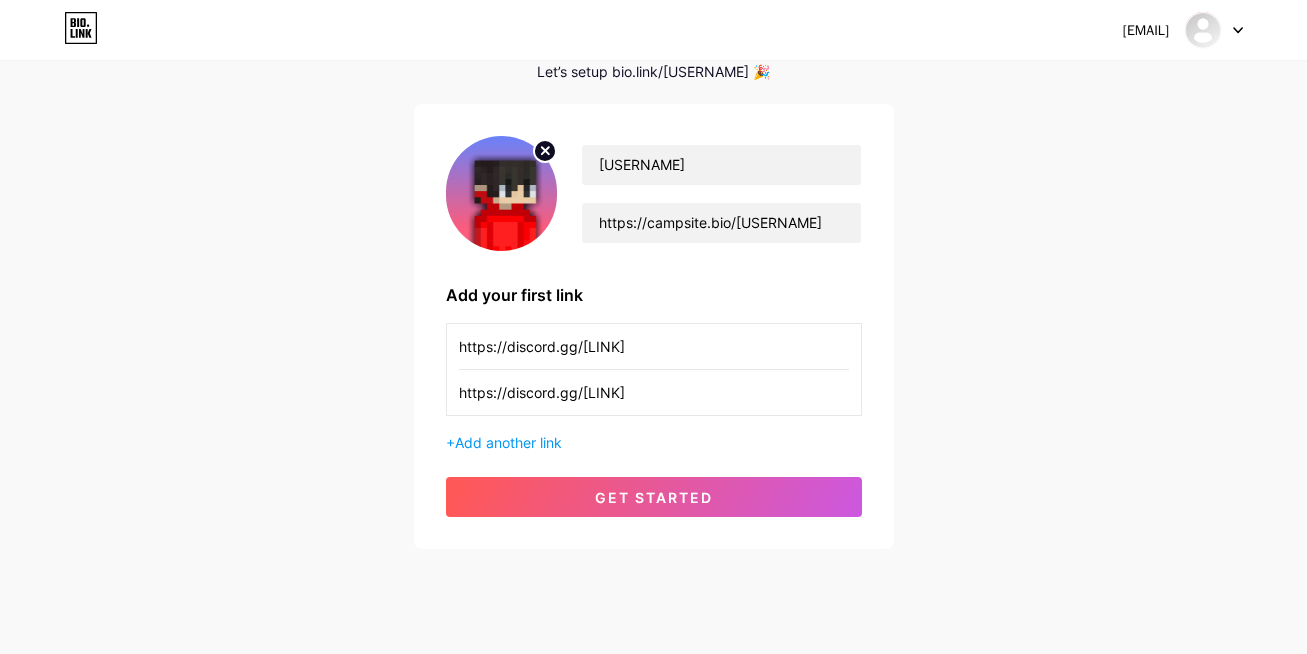 type on "https://discord.gg/[LINK]" 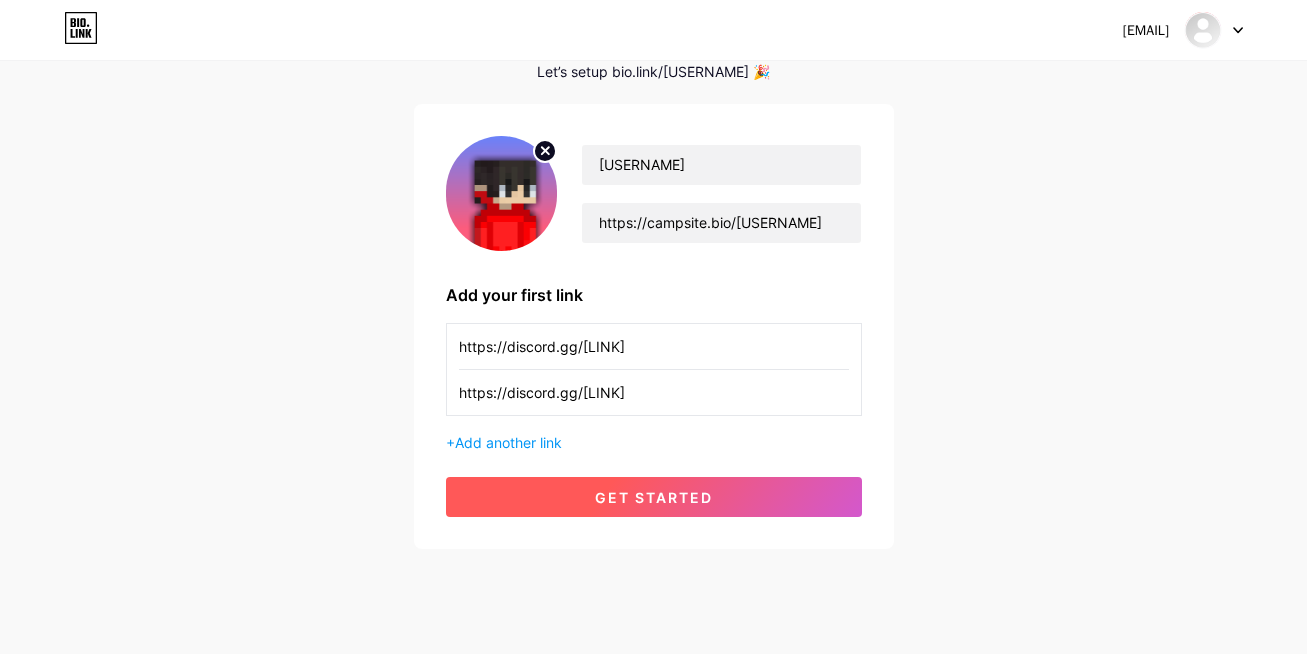 click on "get started" at bounding box center (654, 497) 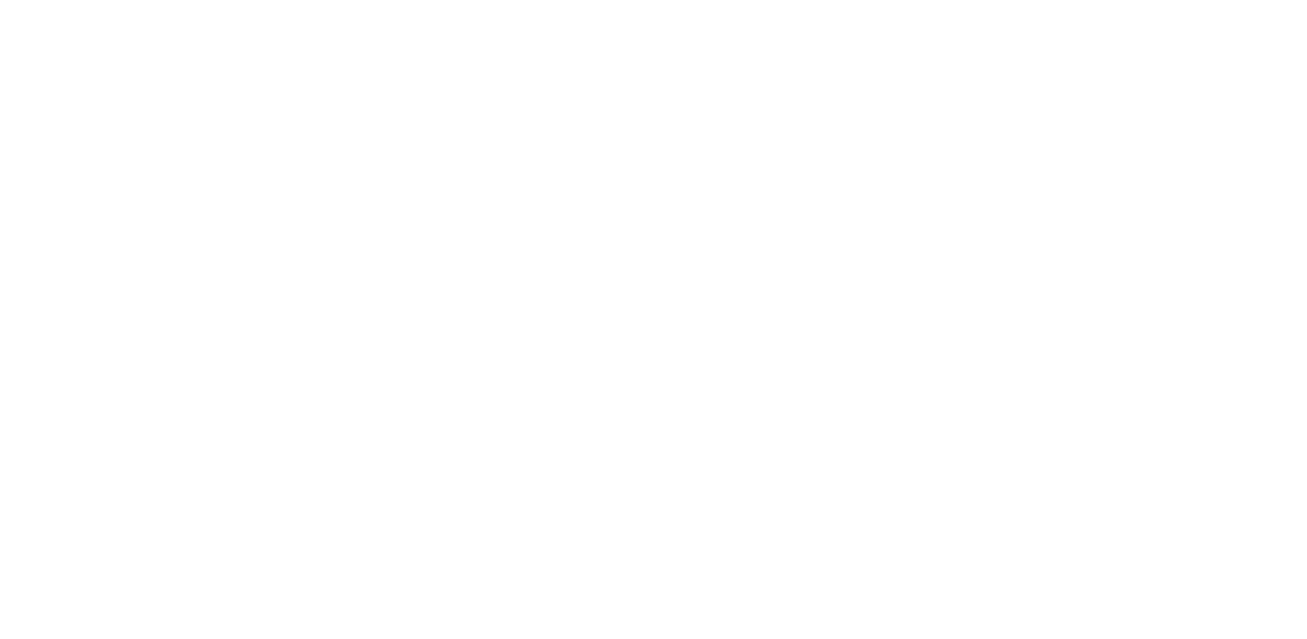 scroll, scrollTop: 0, scrollLeft: 0, axis: both 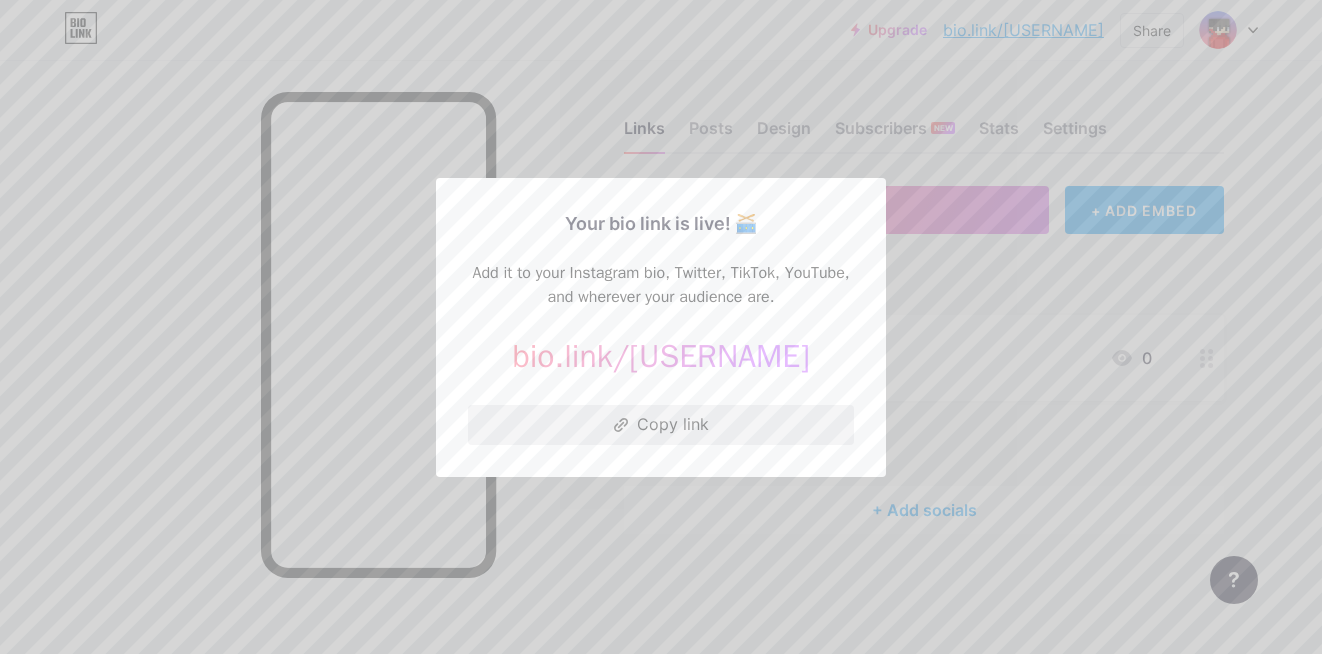 click on "Copy link" at bounding box center (661, 425) 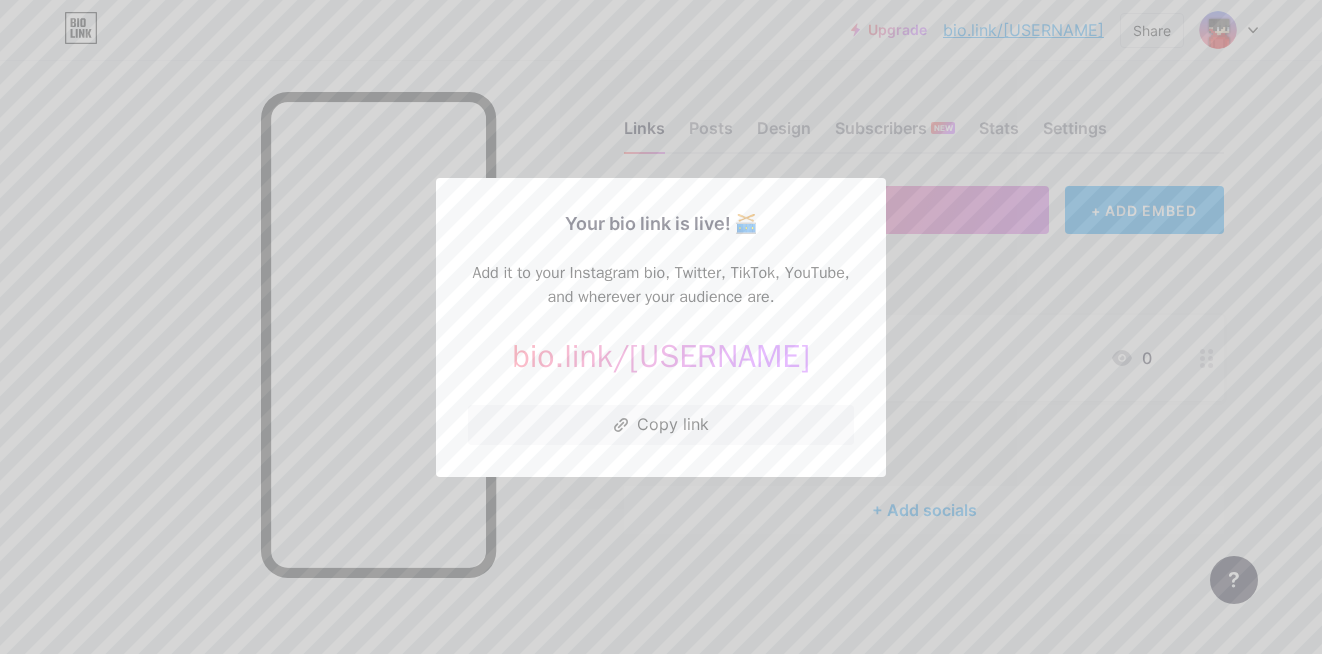 click at bounding box center (661, 327) 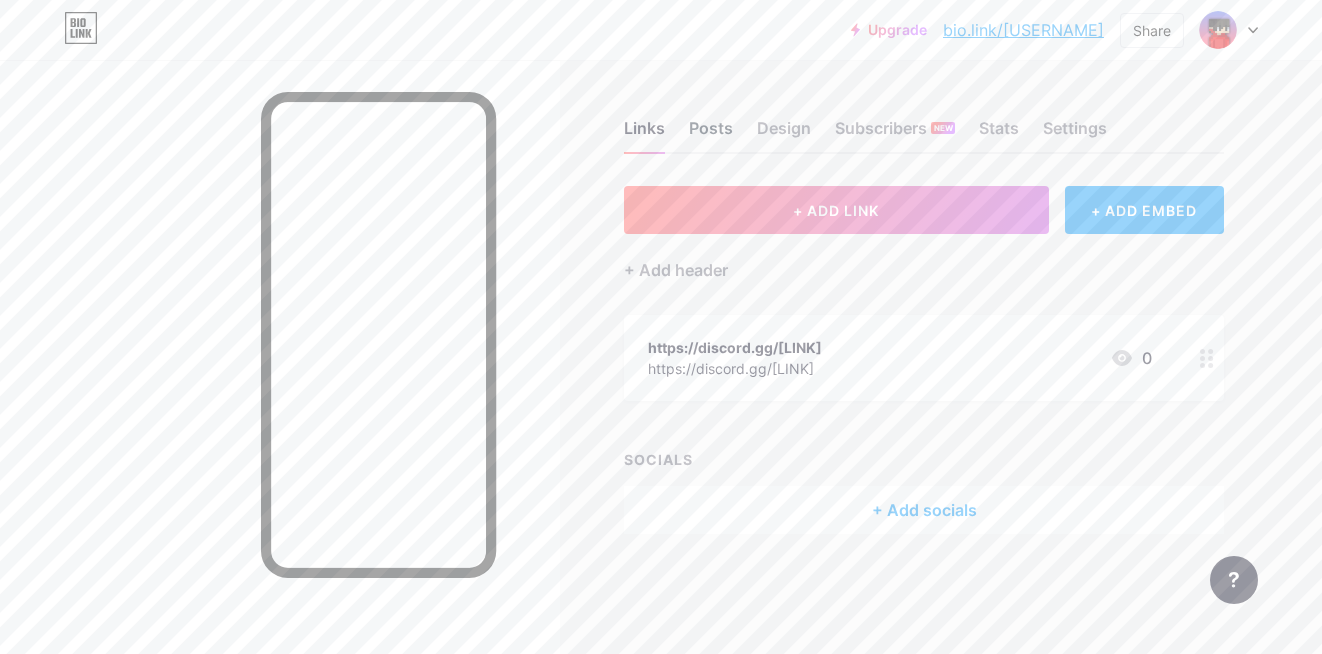 click on "Posts" at bounding box center [711, 134] 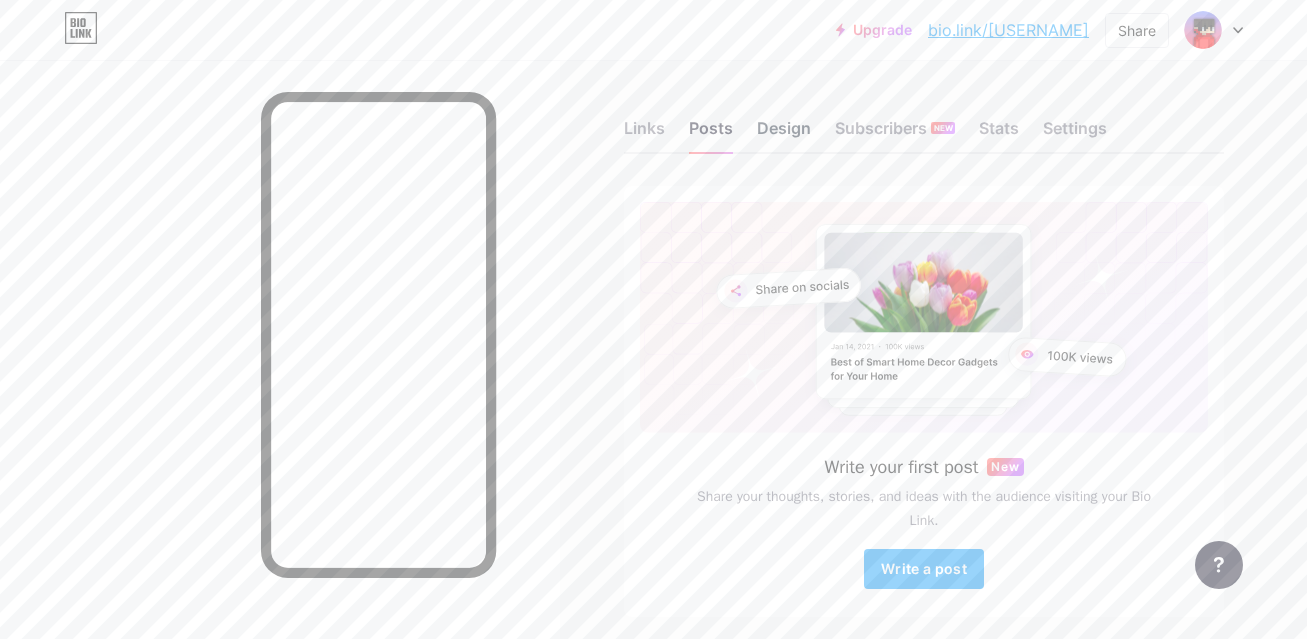 click on "Design" at bounding box center [784, 134] 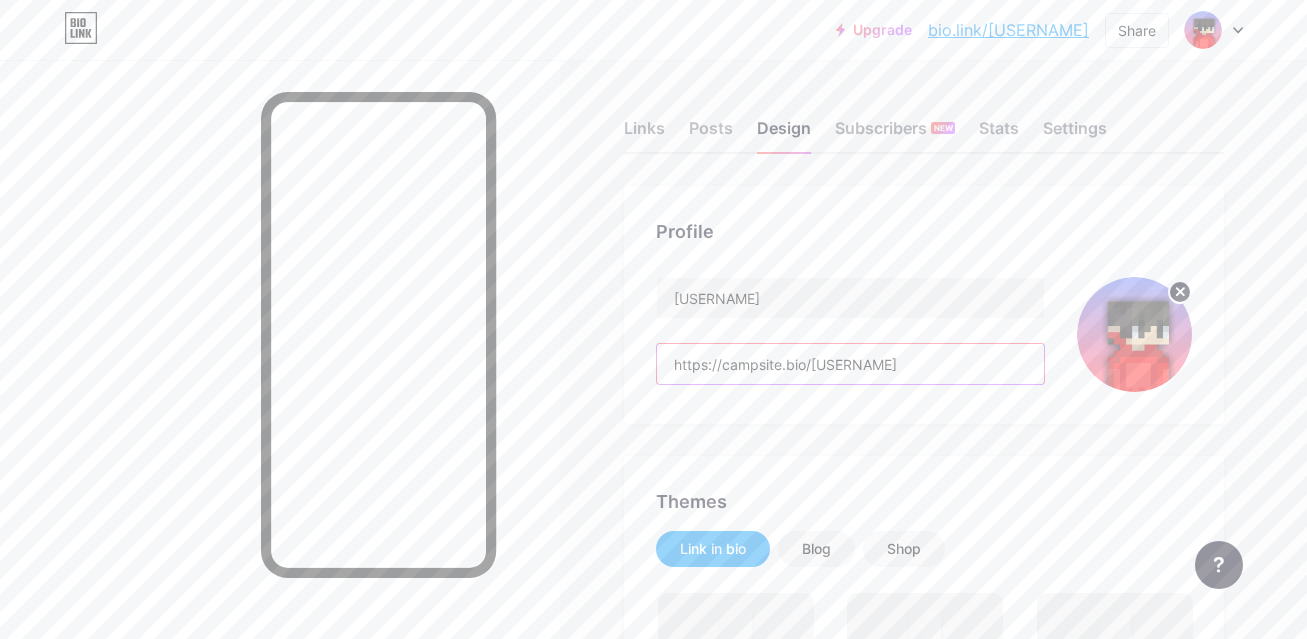 drag, startPoint x: 891, startPoint y: 361, endPoint x: 645, endPoint y: 385, distance: 247.16795 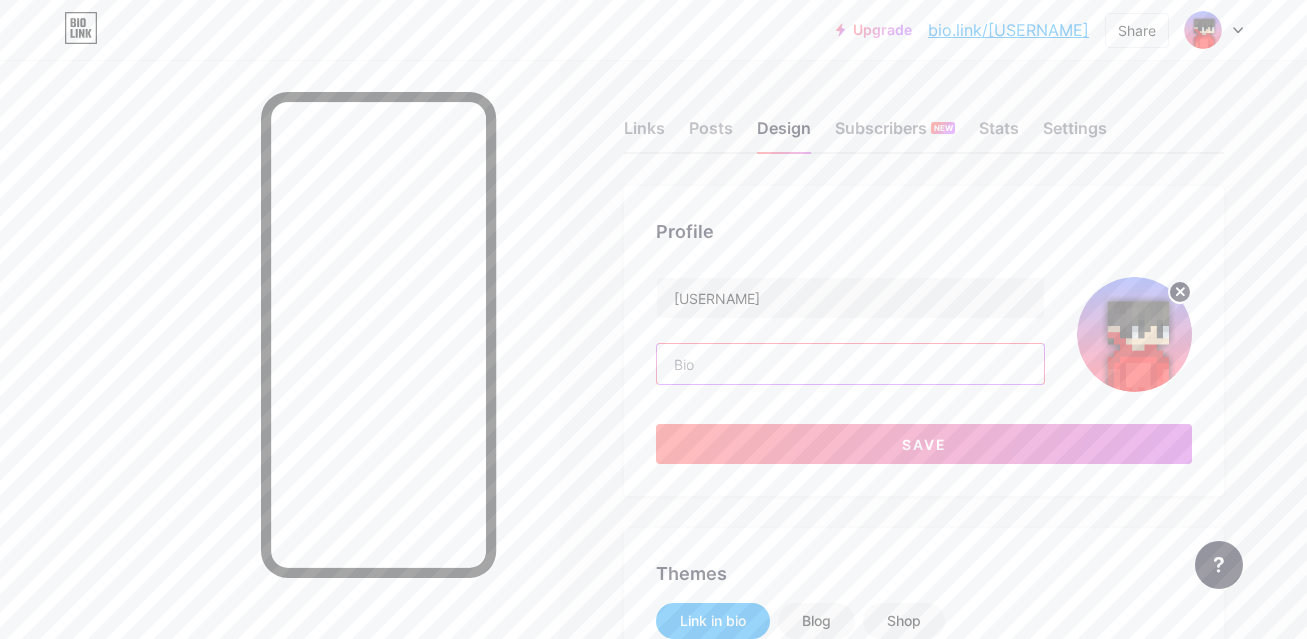 paste on "ѕɪᴇᴍᴀ ᴊᴇѕᴛ ᴋᴏᴋѕ7068 ᴘᴏᴢᴅʀᴏ 😎" 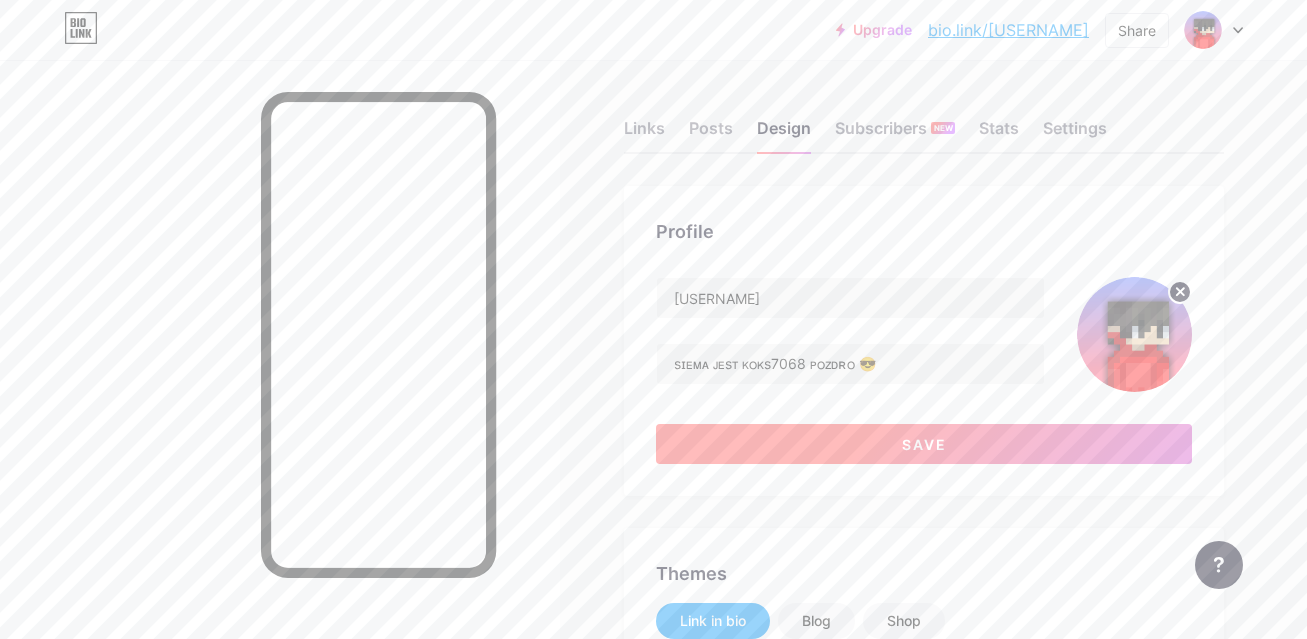 click on "Save" at bounding box center (924, 444) 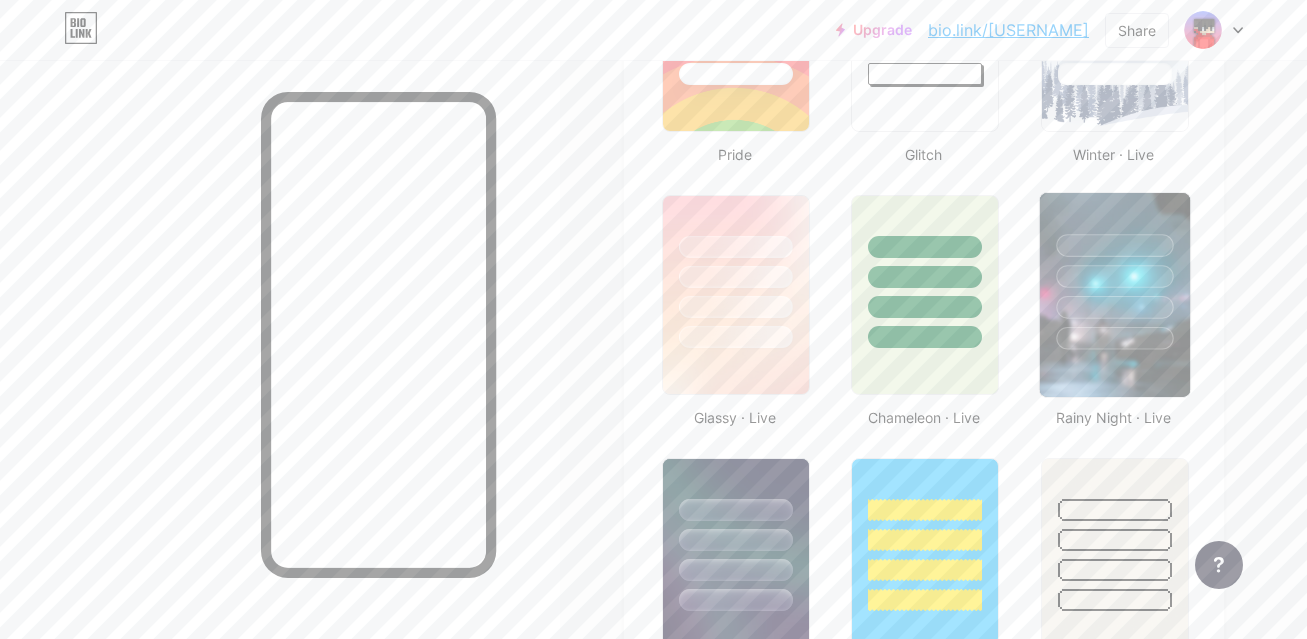 scroll, scrollTop: 1028, scrollLeft: 0, axis: vertical 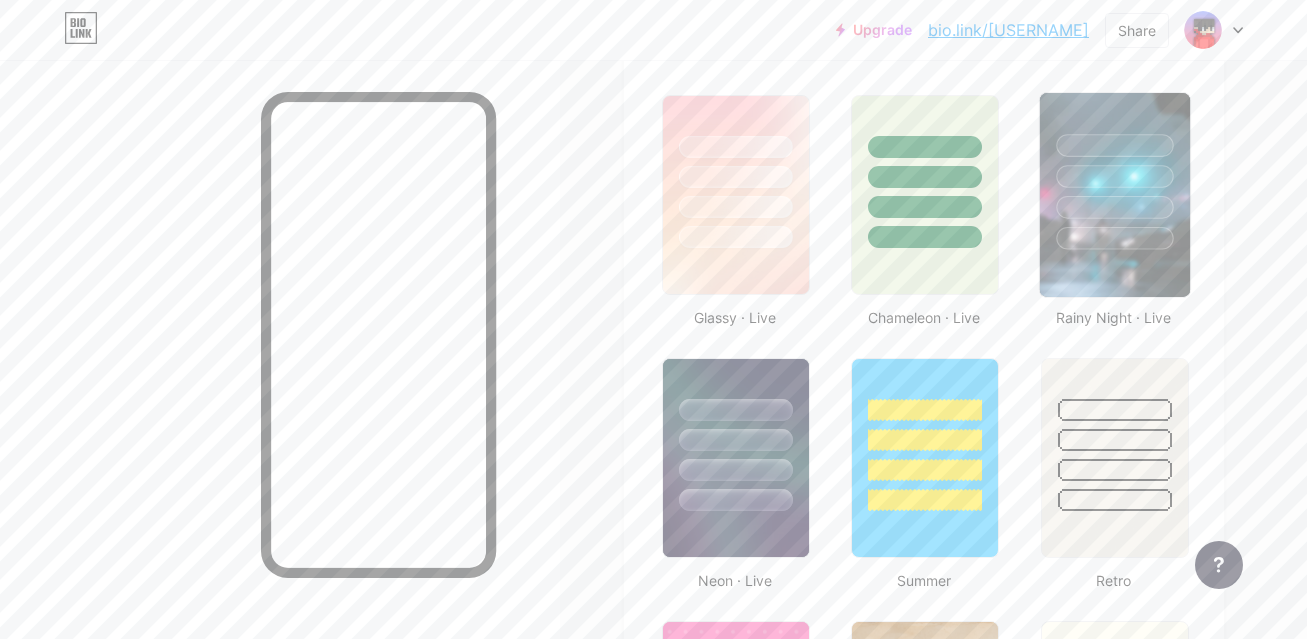 click at bounding box center (1114, 195) 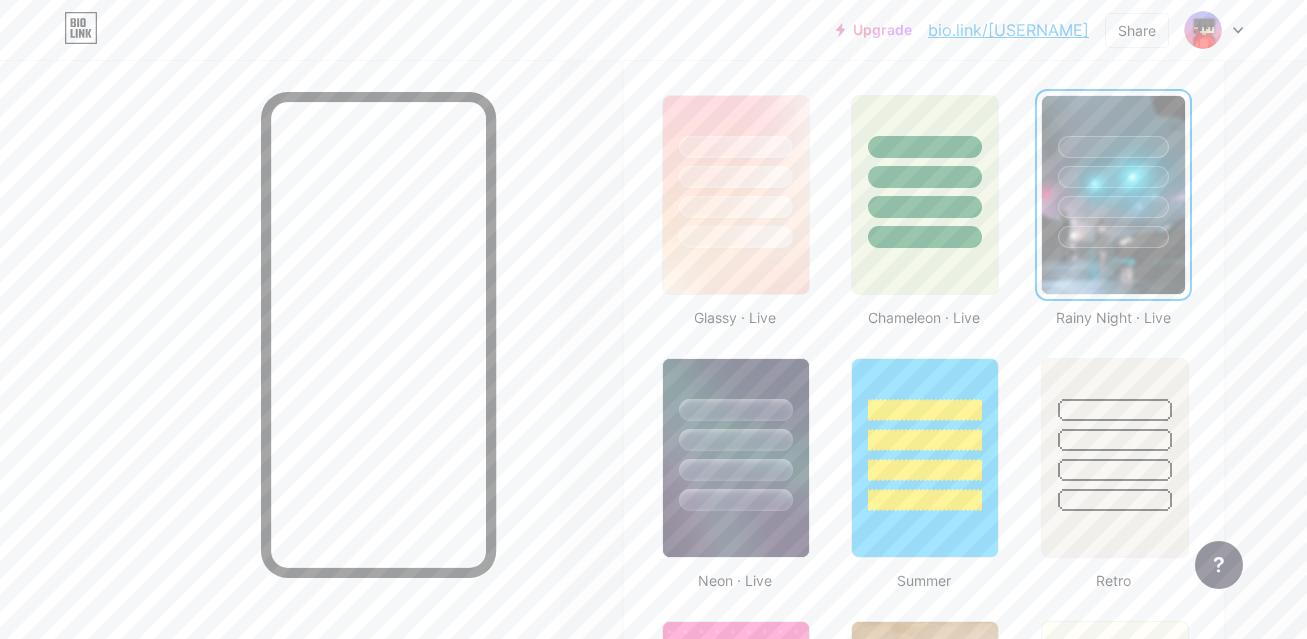 scroll, scrollTop: 0, scrollLeft: 0, axis: both 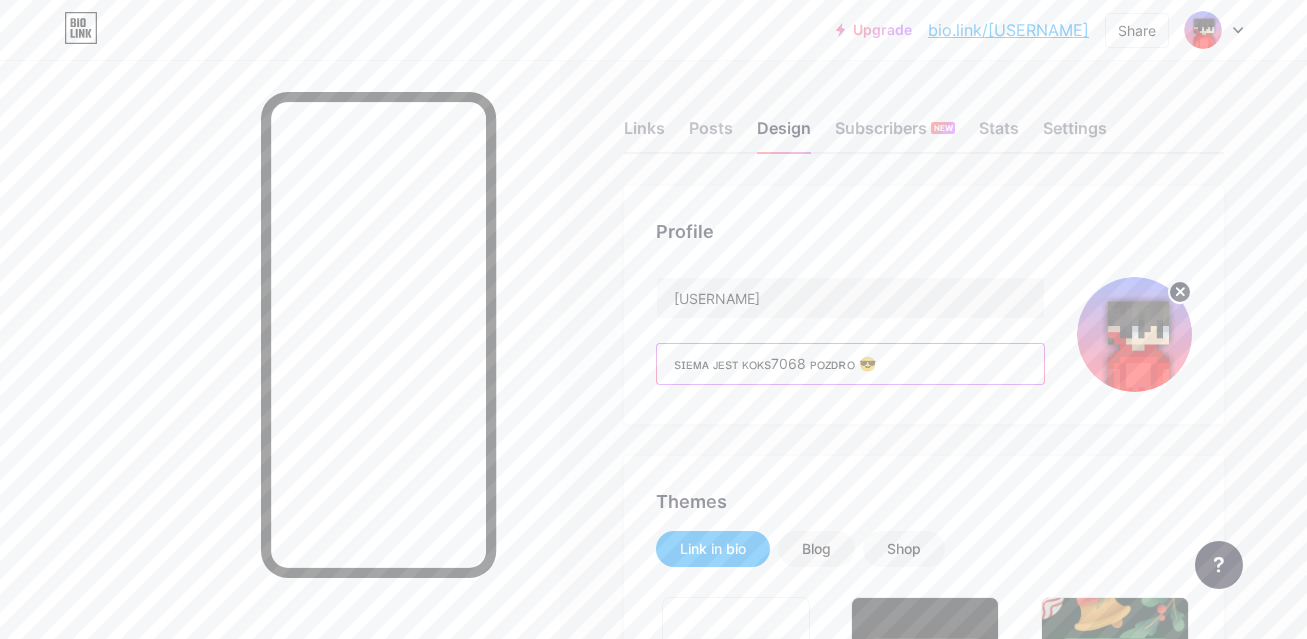 drag, startPoint x: 862, startPoint y: 357, endPoint x: 814, endPoint y: 361, distance: 48.166378 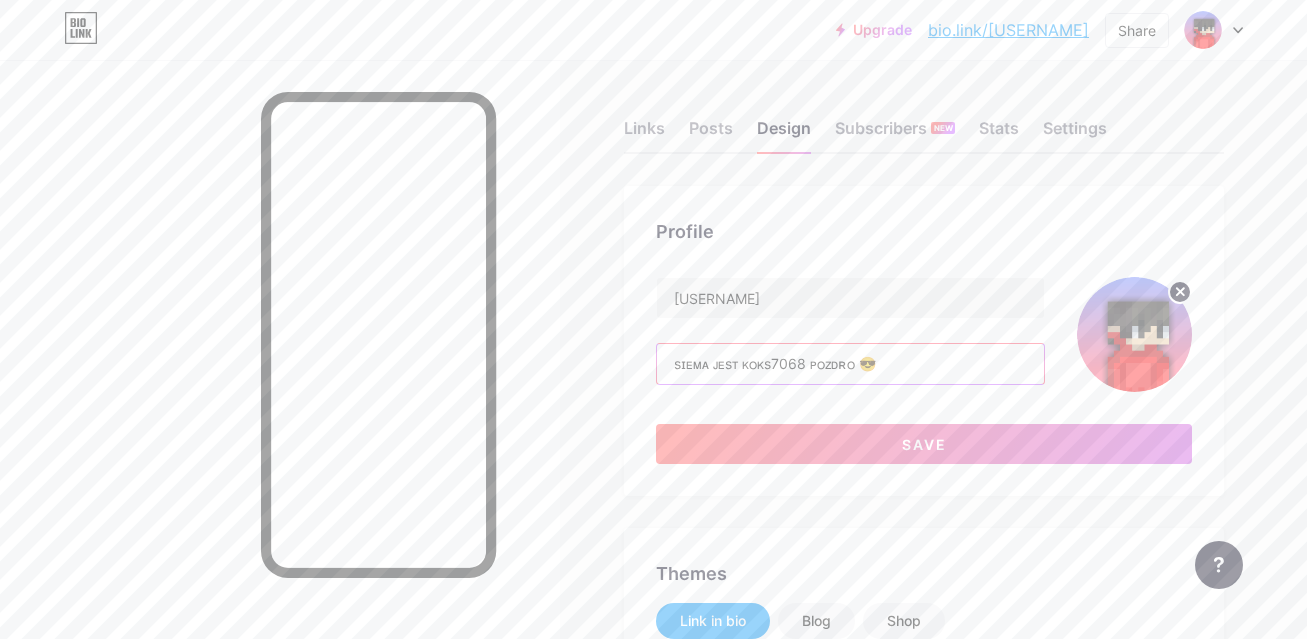 click on "ѕɪᴇᴍᴀ ᴊᴇѕᴛ ᴋᴏᴋѕ7068 ᴘᴏᴢᴅʀᴏ 😎" at bounding box center (850, 364) 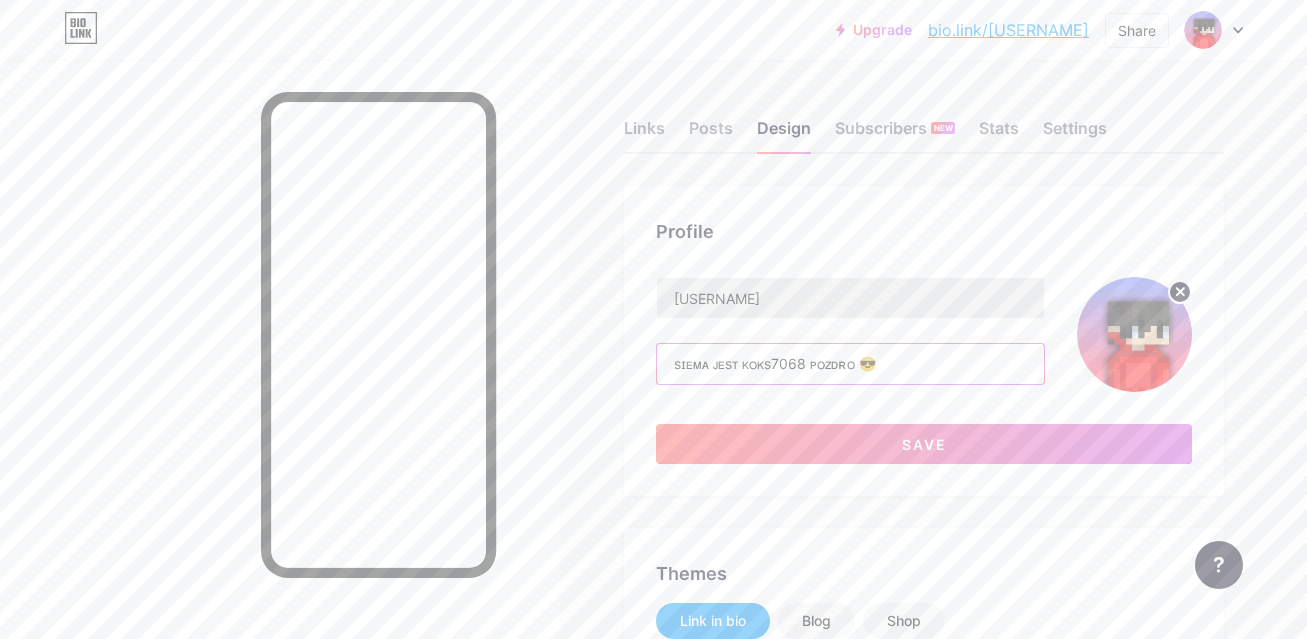 paste on "ᴍ" 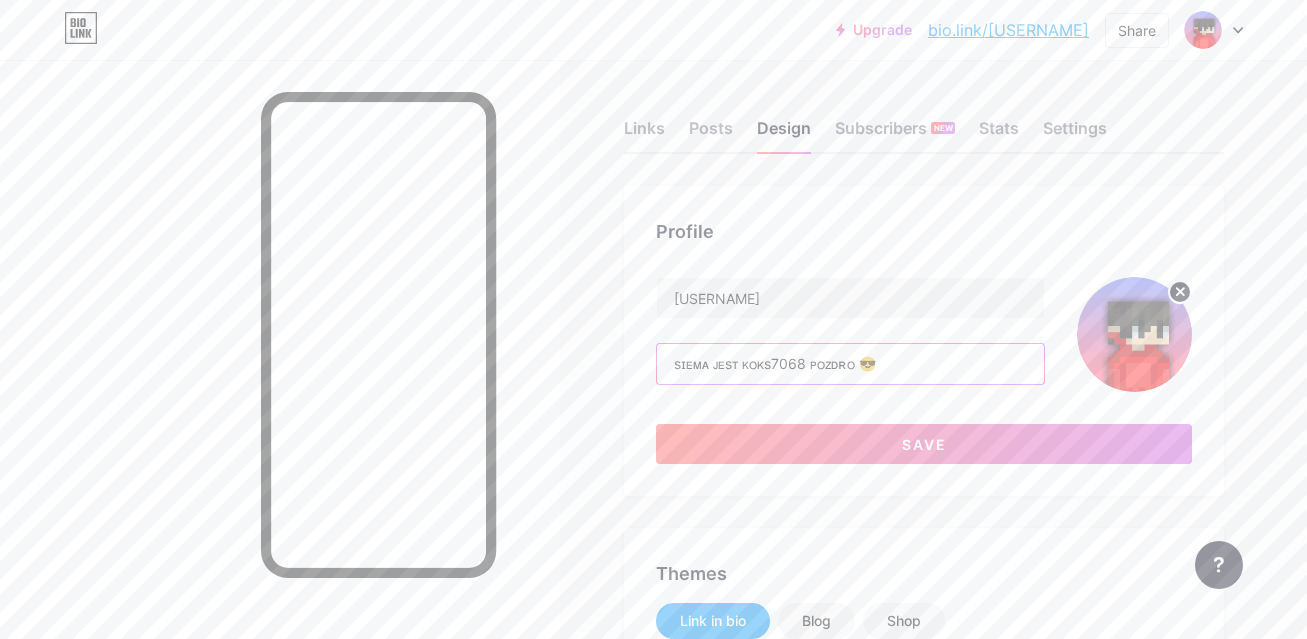 click on "ѕɪᴇᴍᴀ ᴊᴇѕᴛ ᴋᴏᴋѕ7068 ᴘᴏᴢᴅʀᴏ 😎" at bounding box center (850, 364) 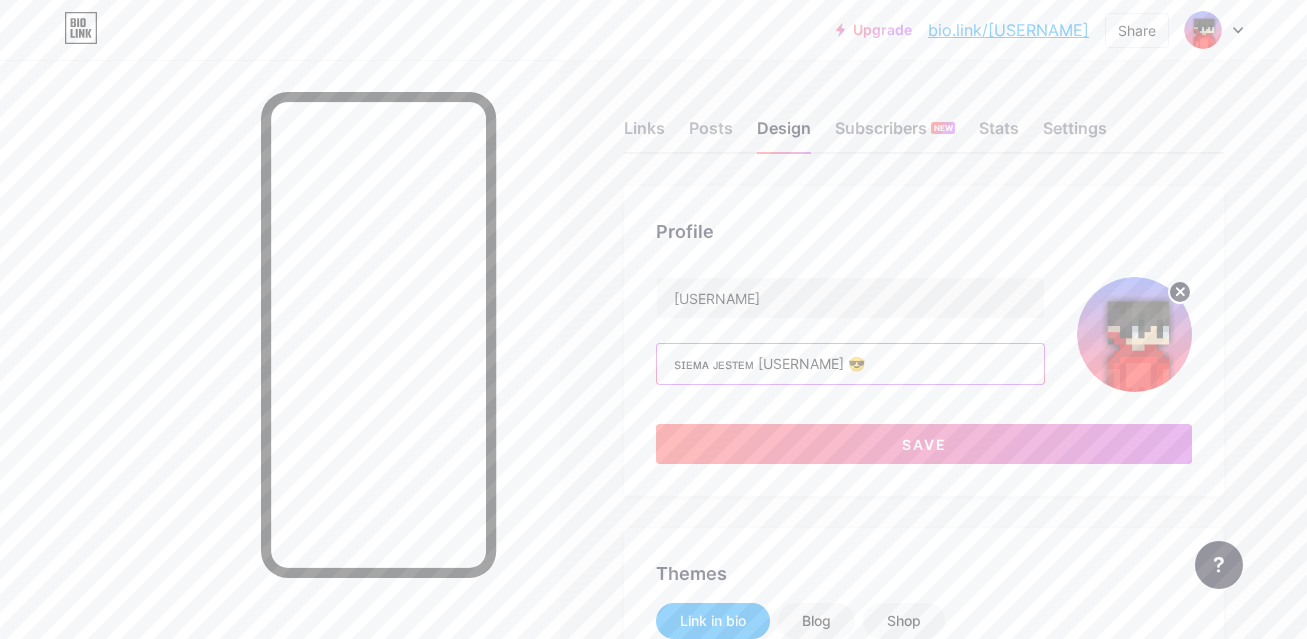 scroll, scrollTop: 200, scrollLeft: 0, axis: vertical 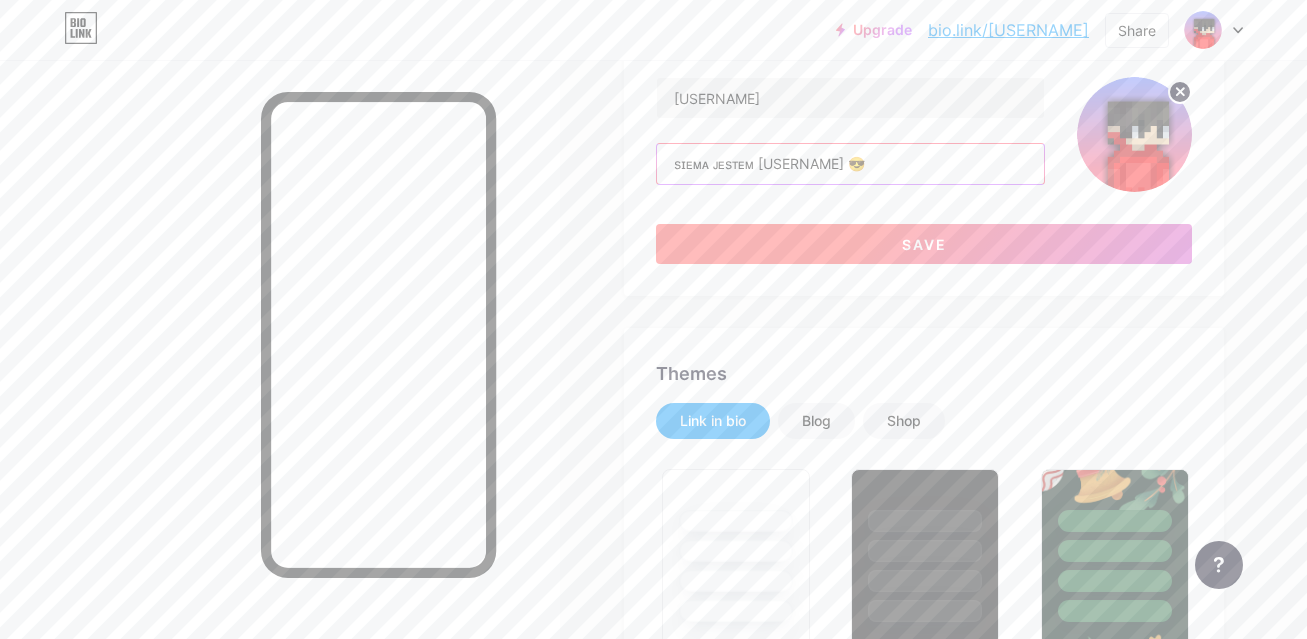 type on "ѕɪᴇᴍᴀ ᴊᴇѕᴛᴇᴍ [USERNAME] 😎" 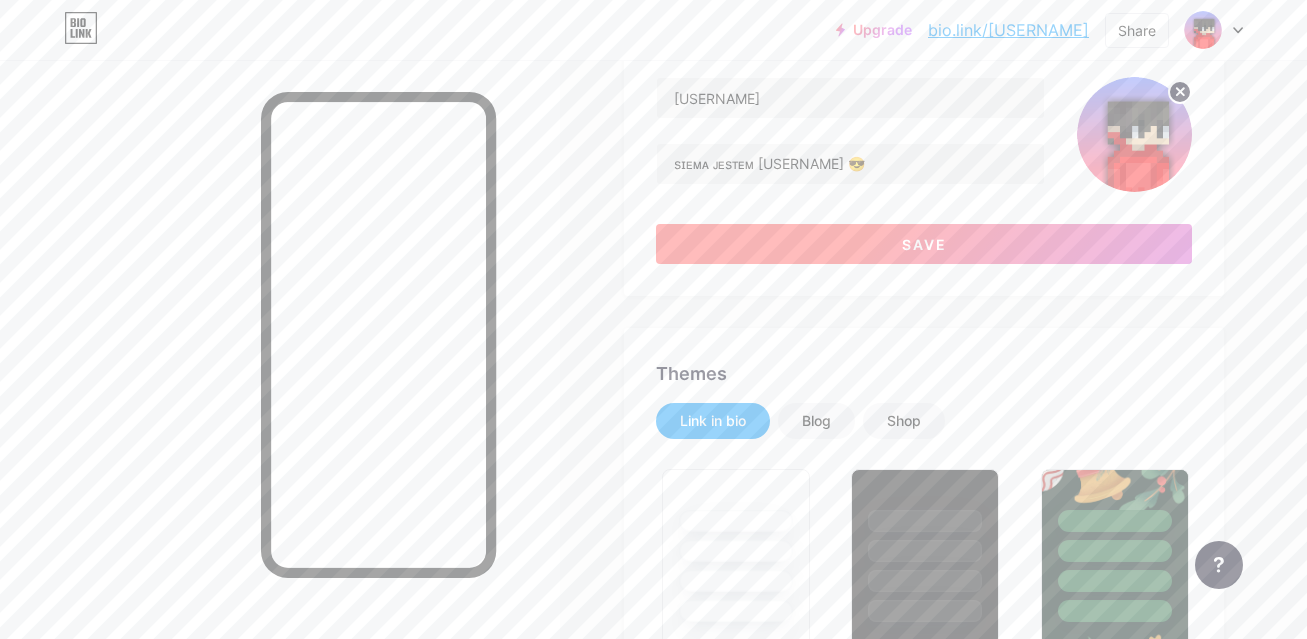 click on "Save" at bounding box center (924, 244) 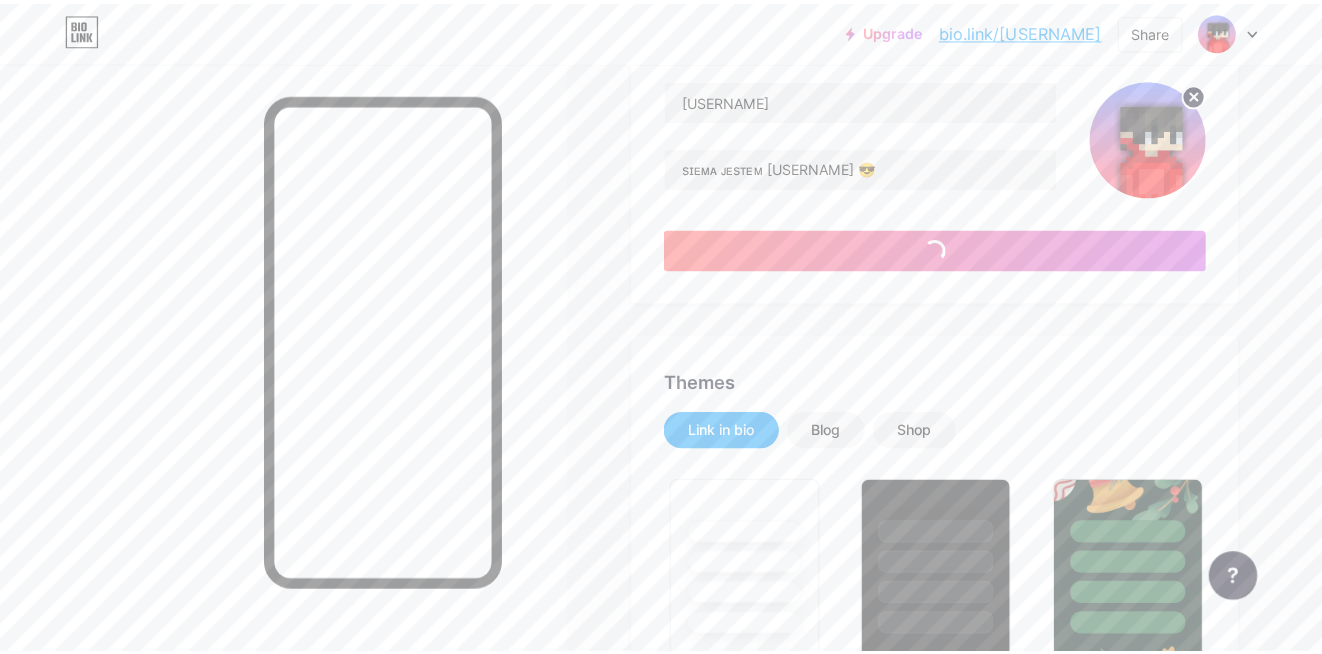 scroll, scrollTop: 0, scrollLeft: 0, axis: both 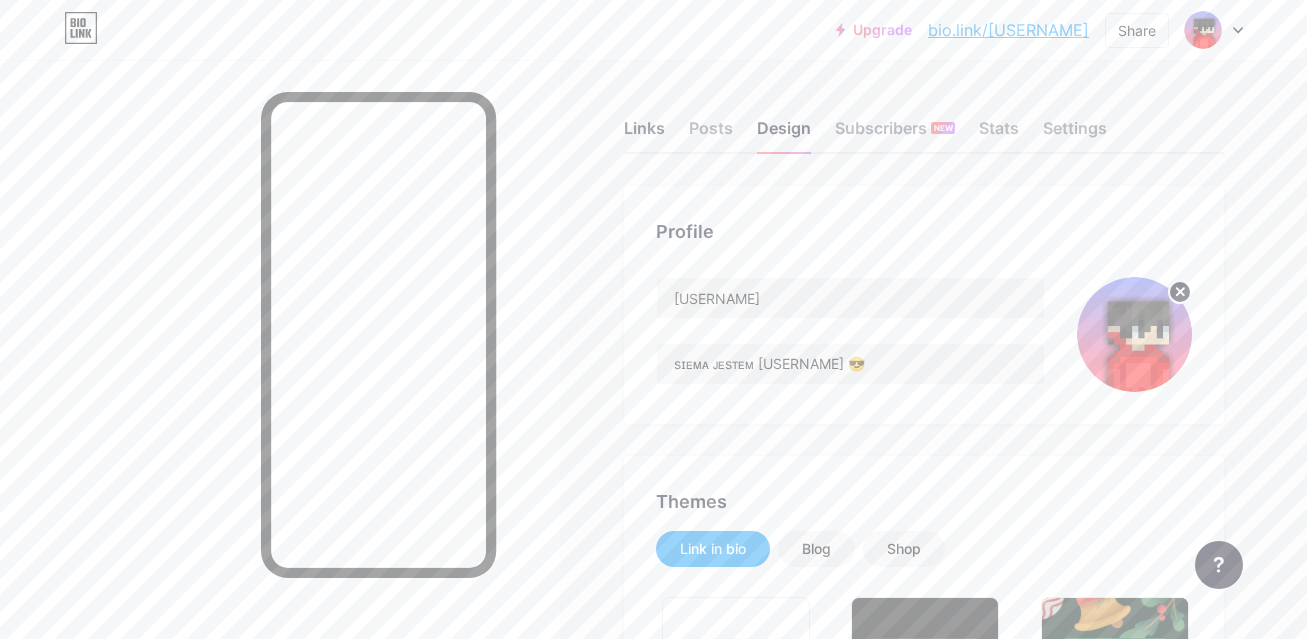 click on "Links" at bounding box center [644, 134] 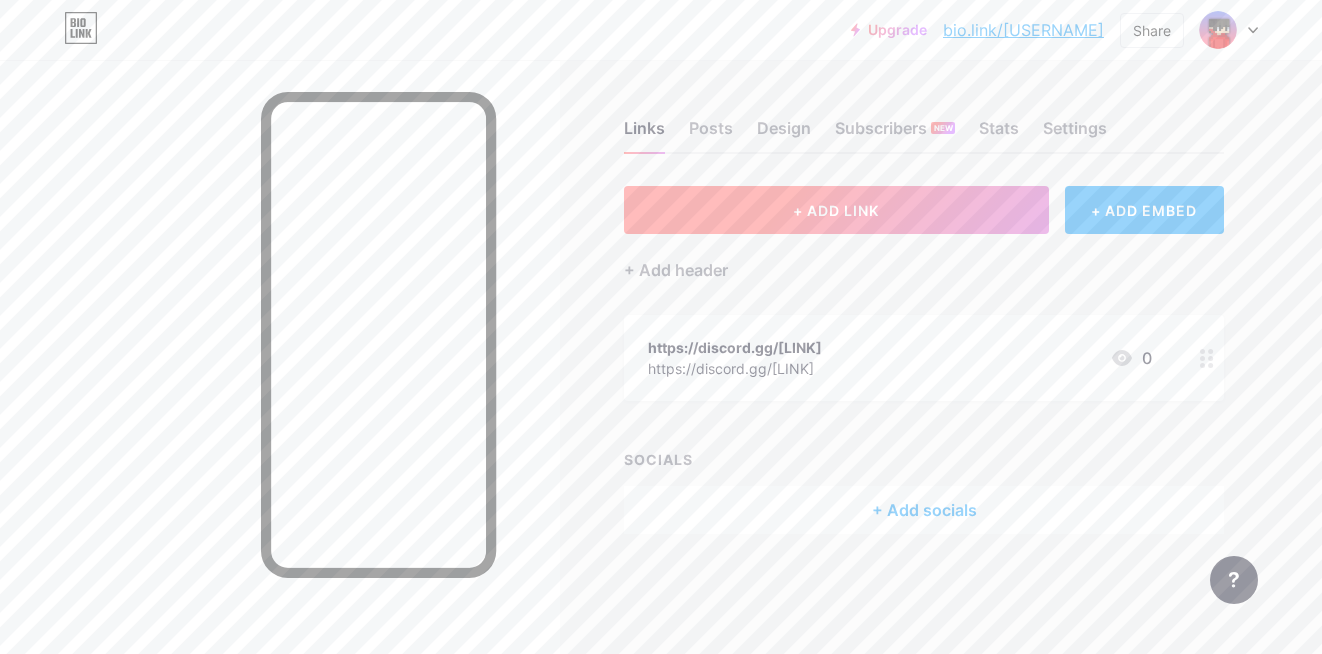 click on "+ ADD LINK" at bounding box center (836, 210) 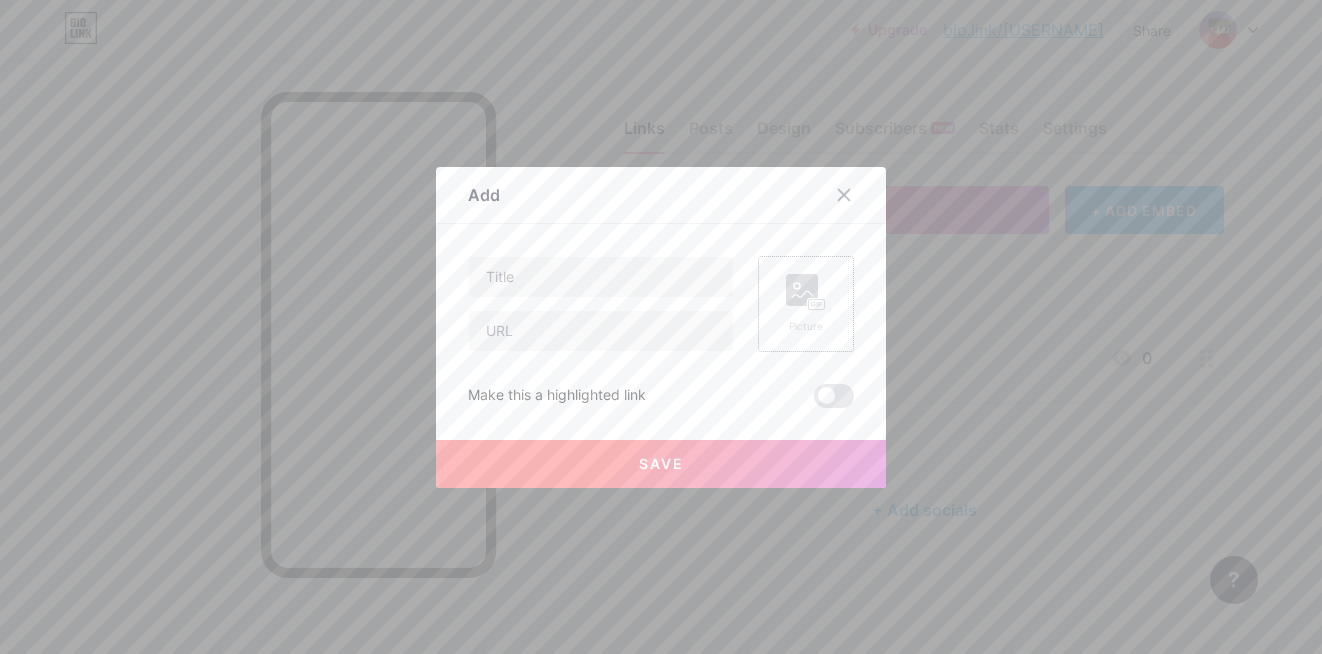 click 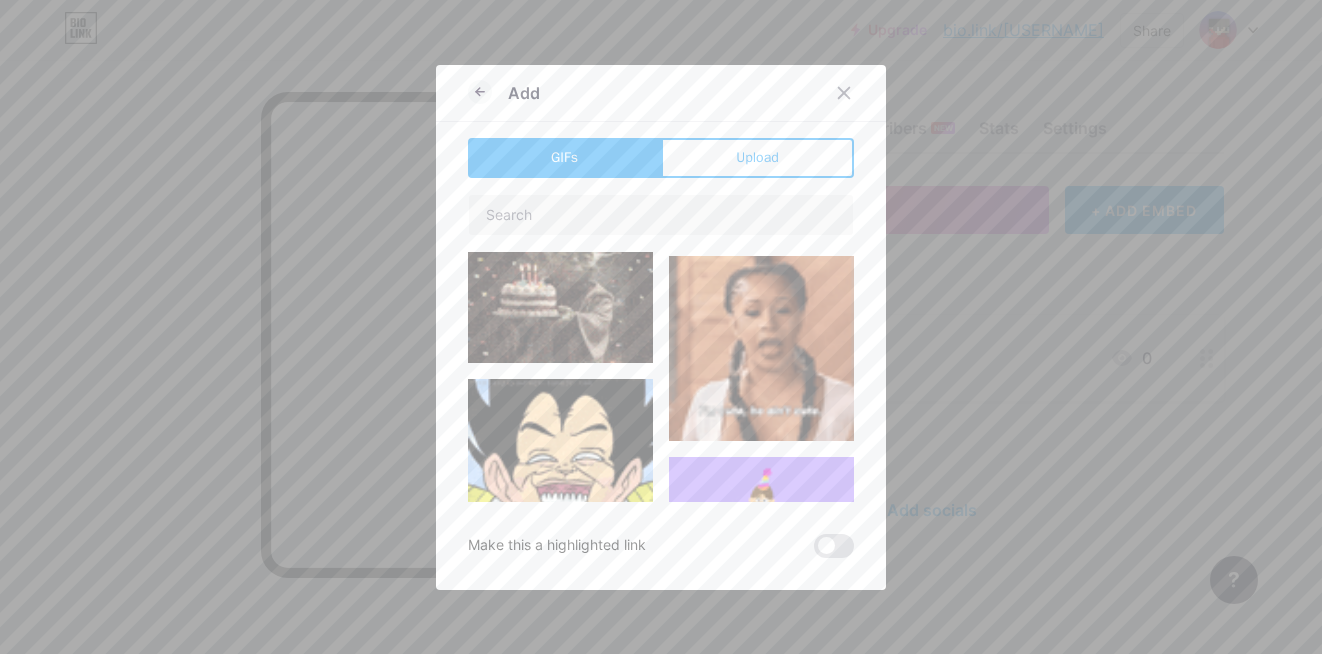 scroll, scrollTop: 1100, scrollLeft: 0, axis: vertical 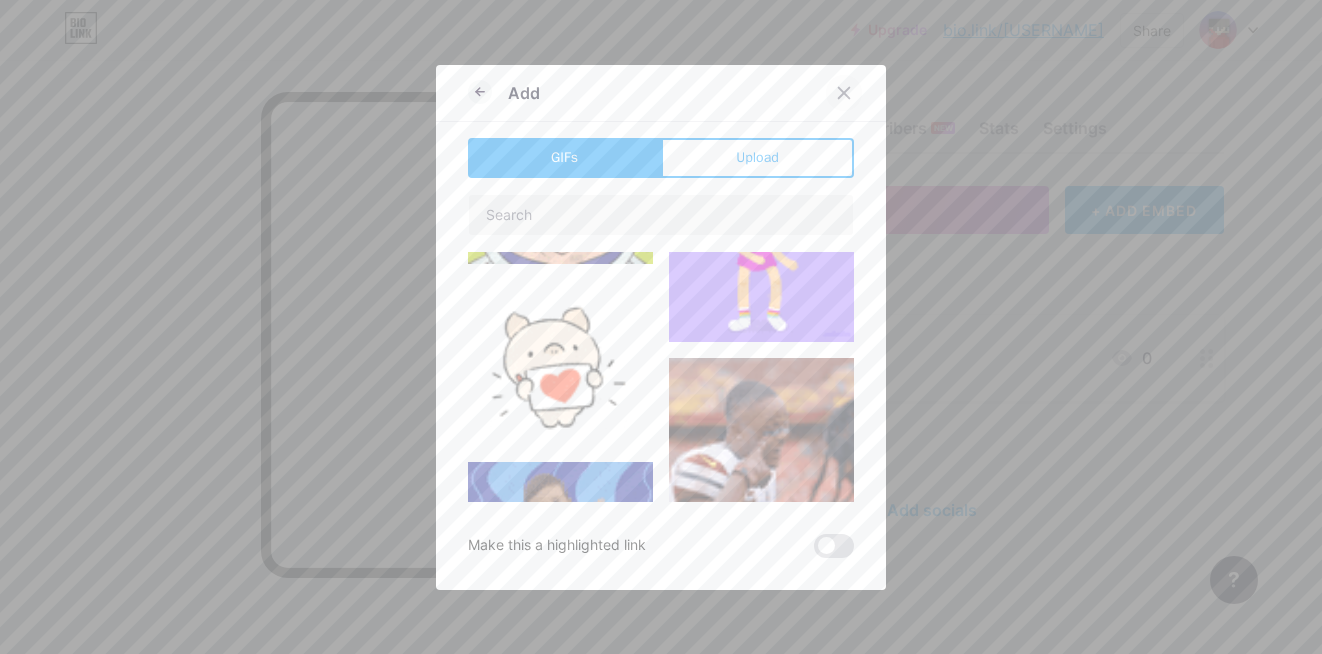 click 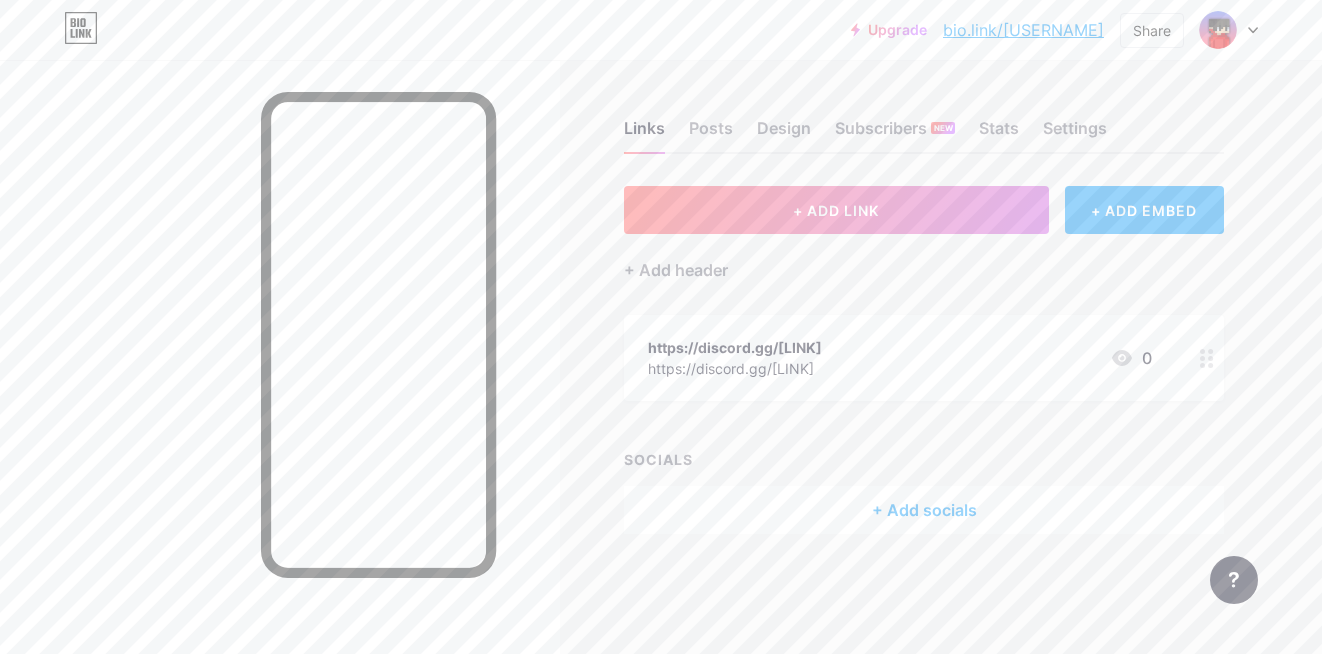 click 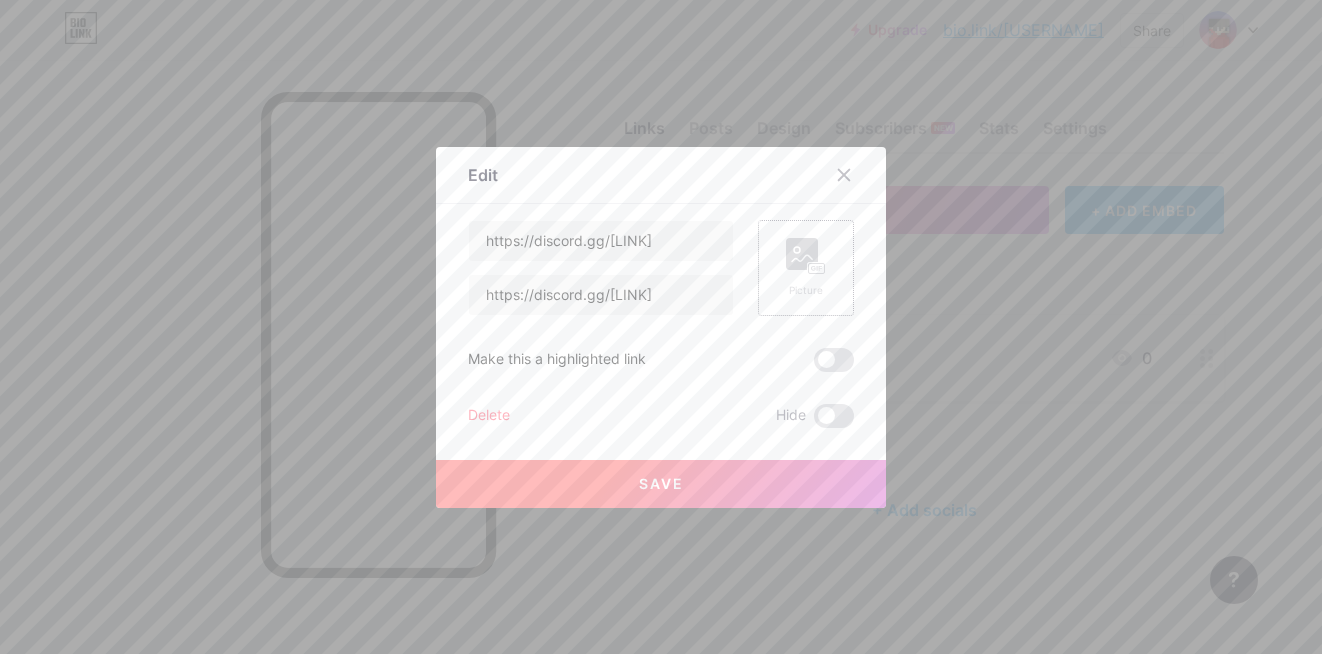 click 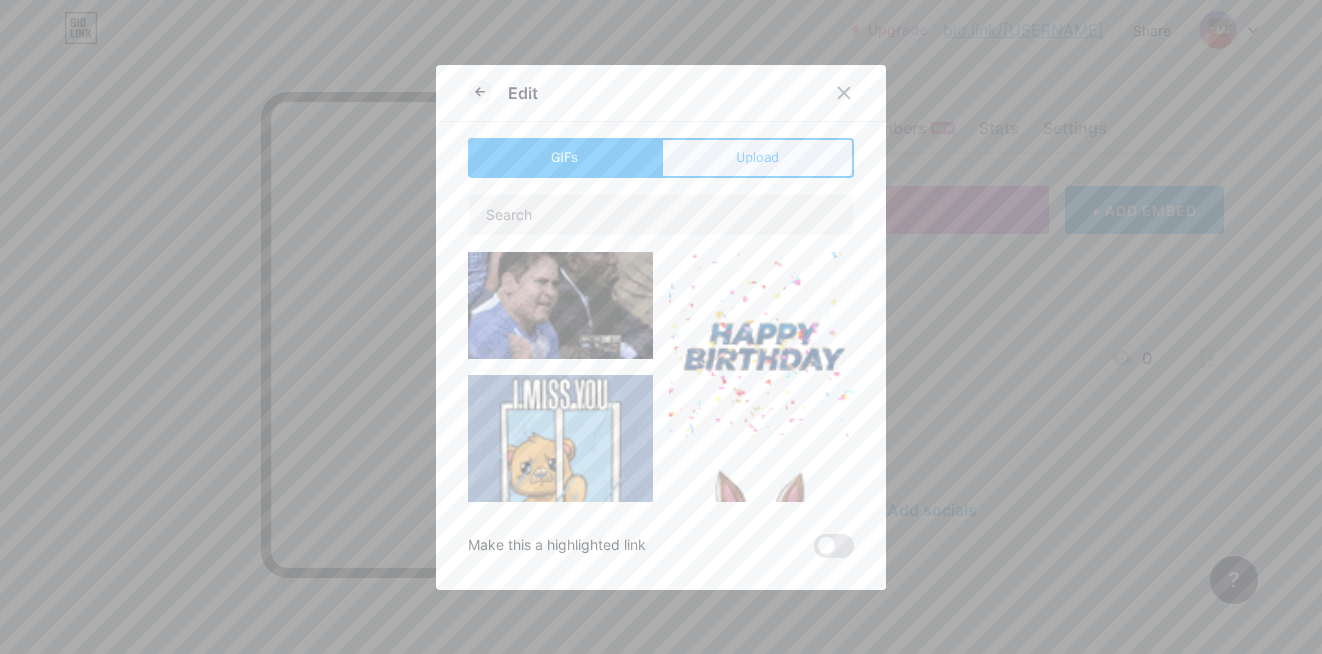 click on "Upload" at bounding box center [757, 158] 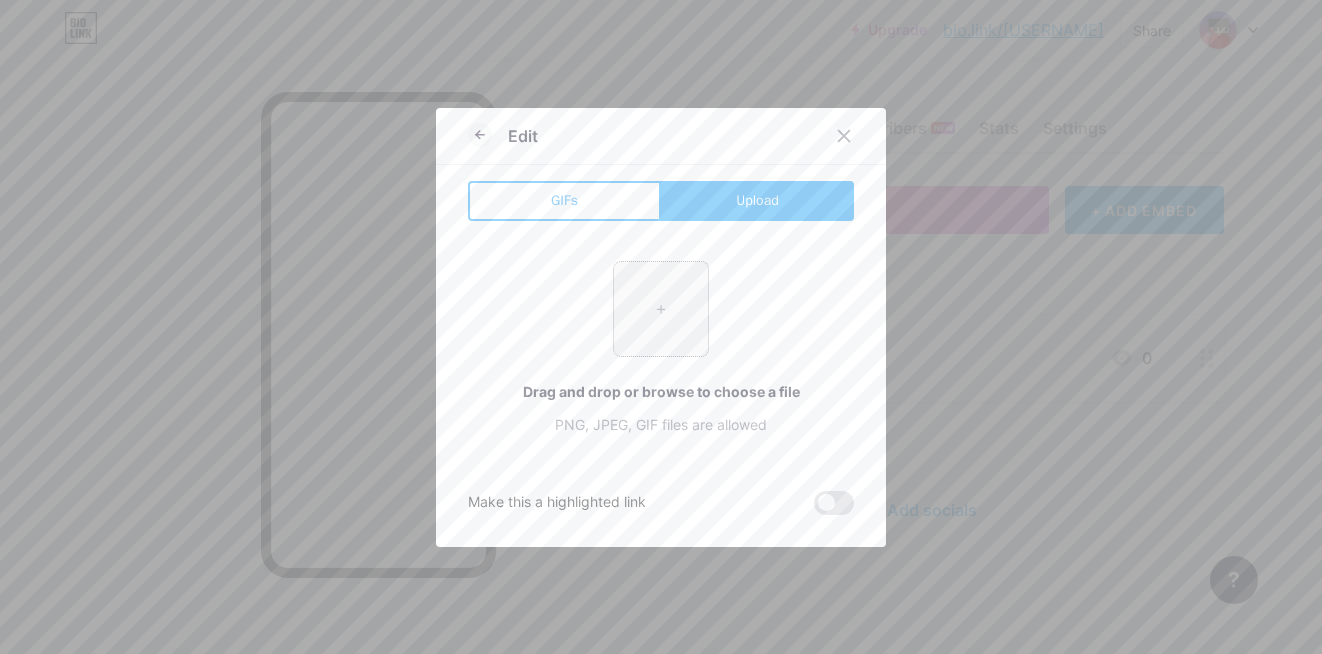 click at bounding box center [661, 309] 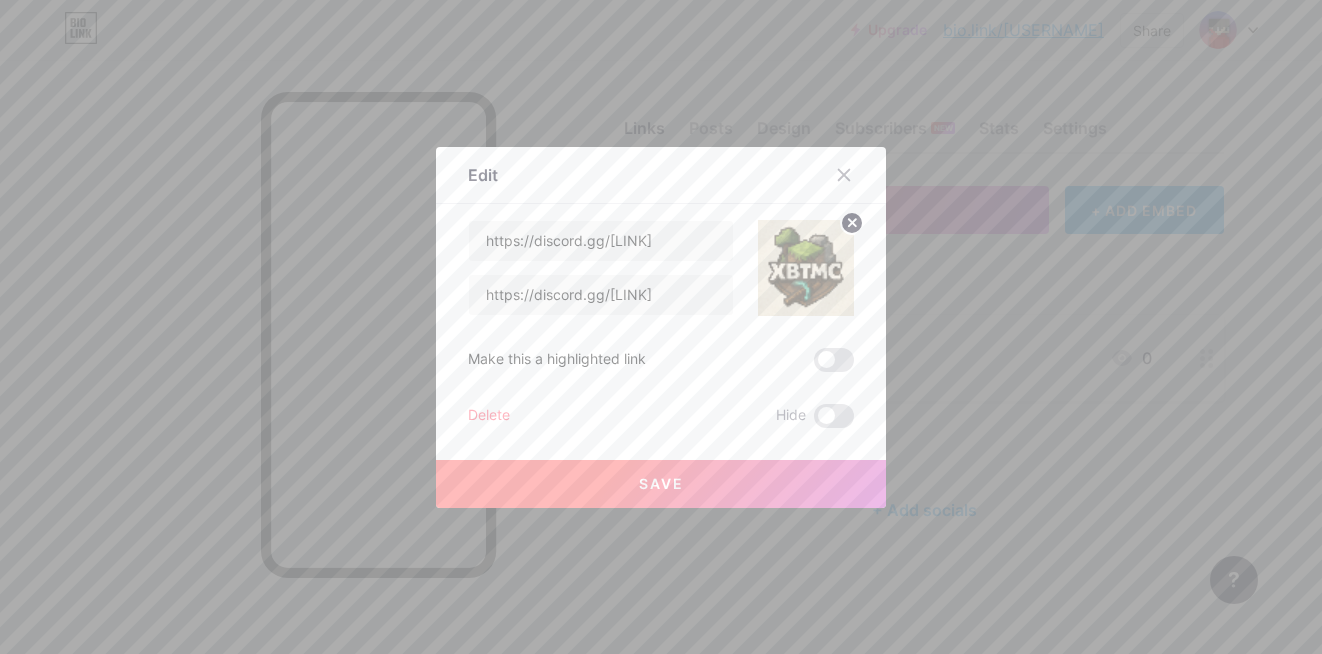 click on "Save" at bounding box center [661, 484] 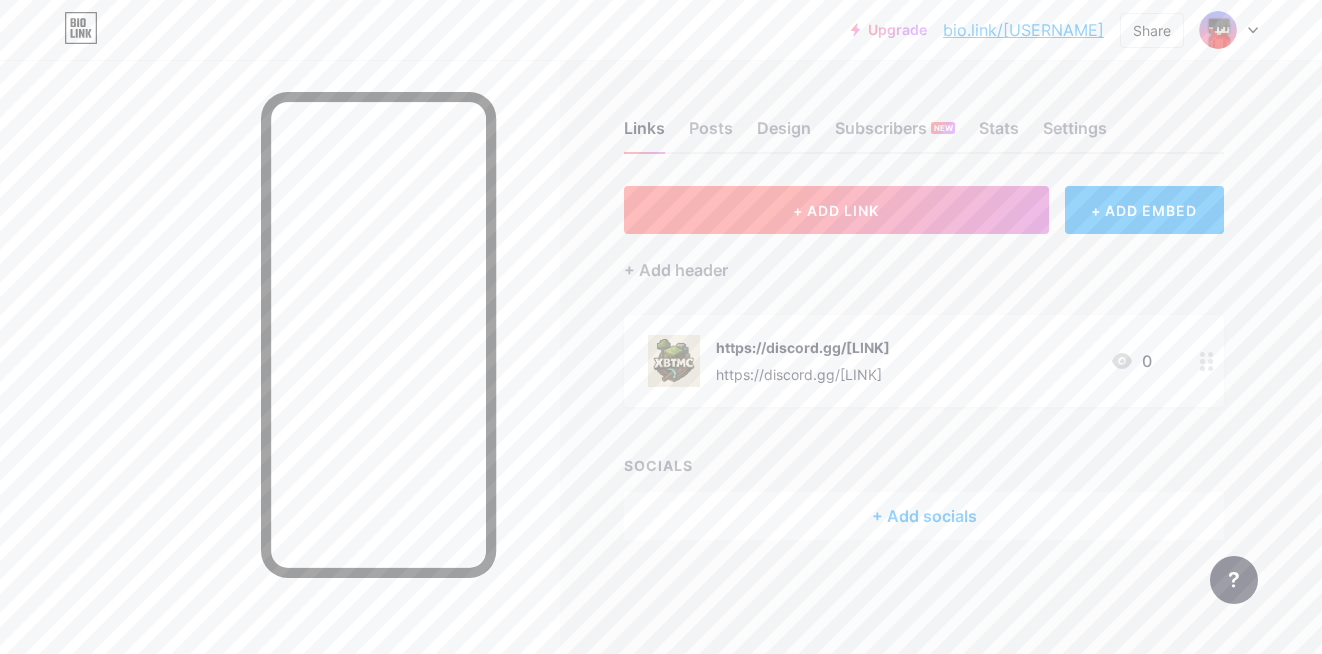 click on "+ ADD LINK" at bounding box center [836, 210] 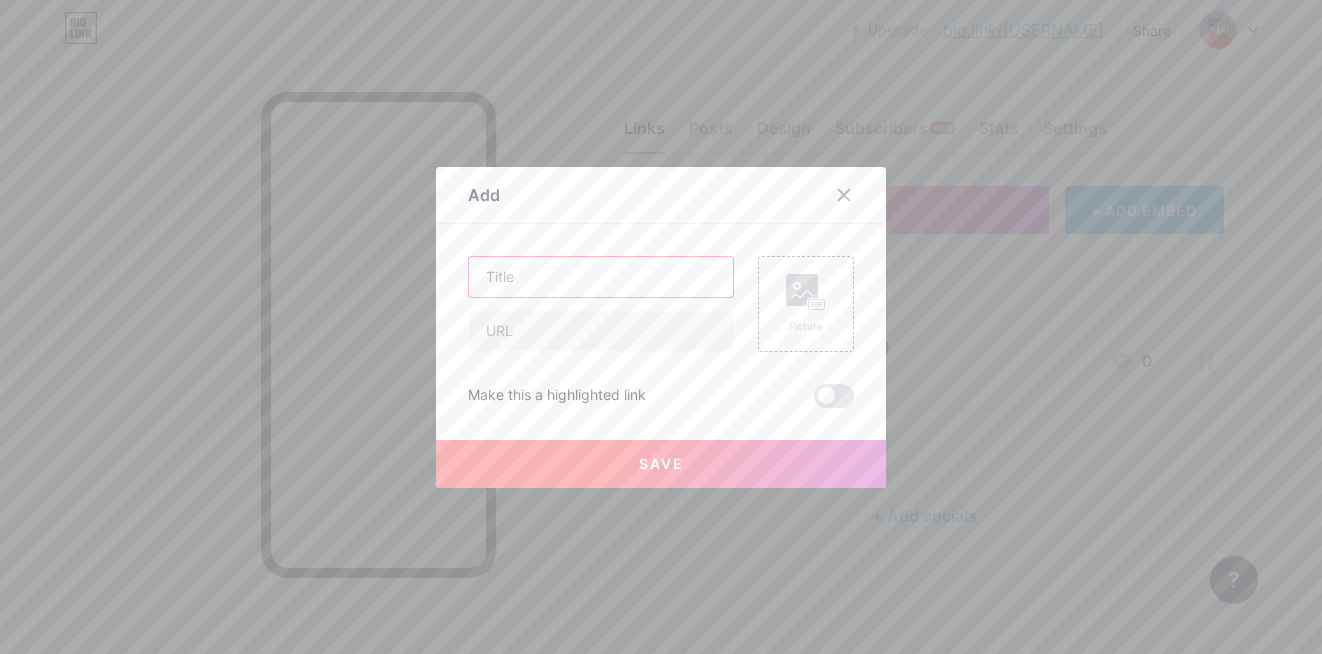click at bounding box center [601, 277] 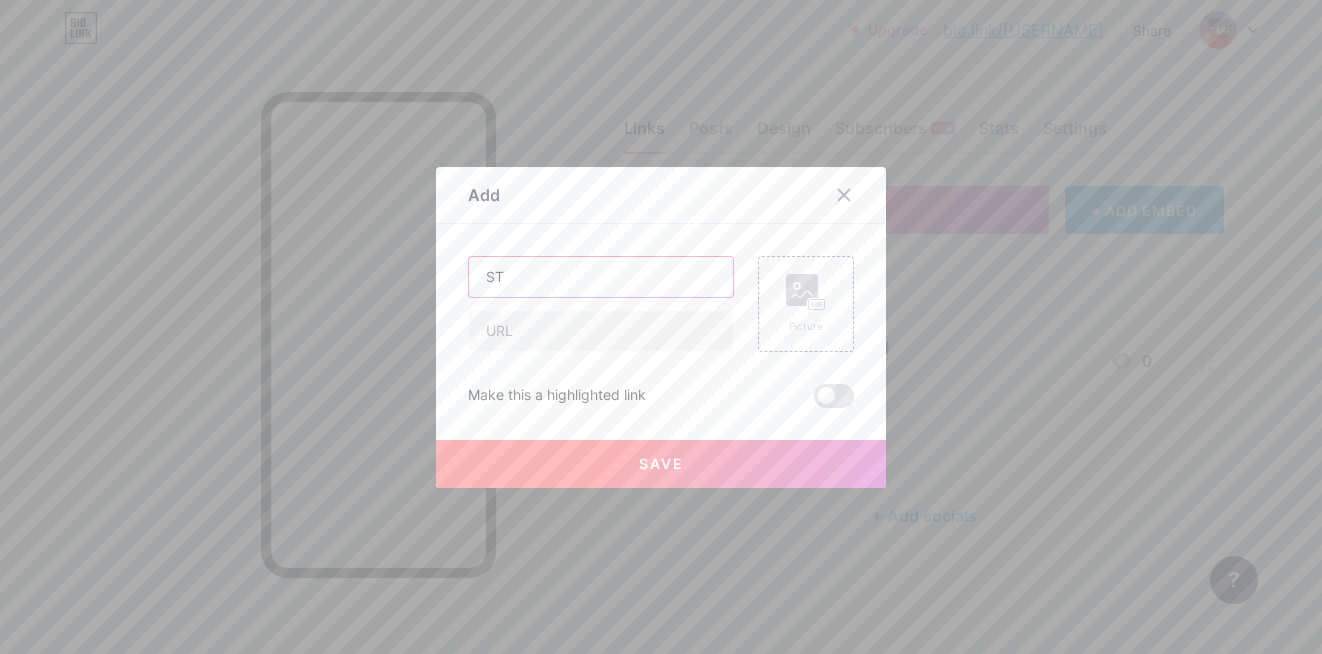 type on "S" 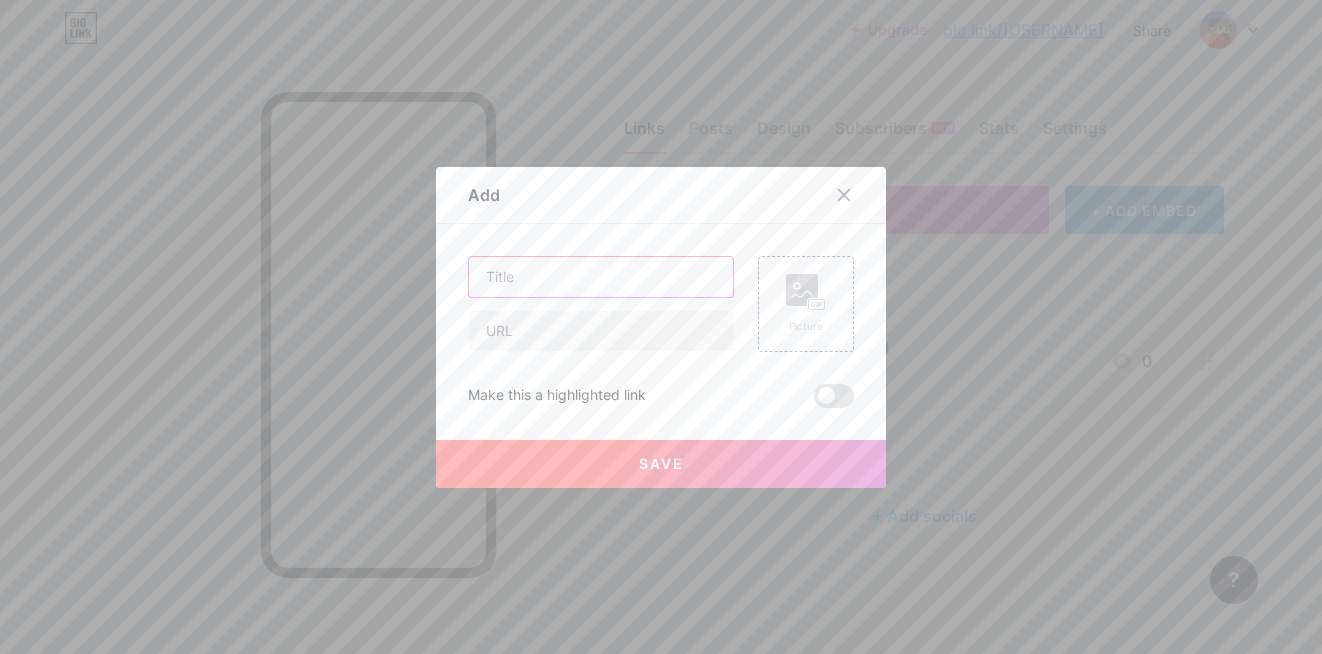 paste on "ᴏᴡɴᴇʀ xʙᴛᴍᴄ" 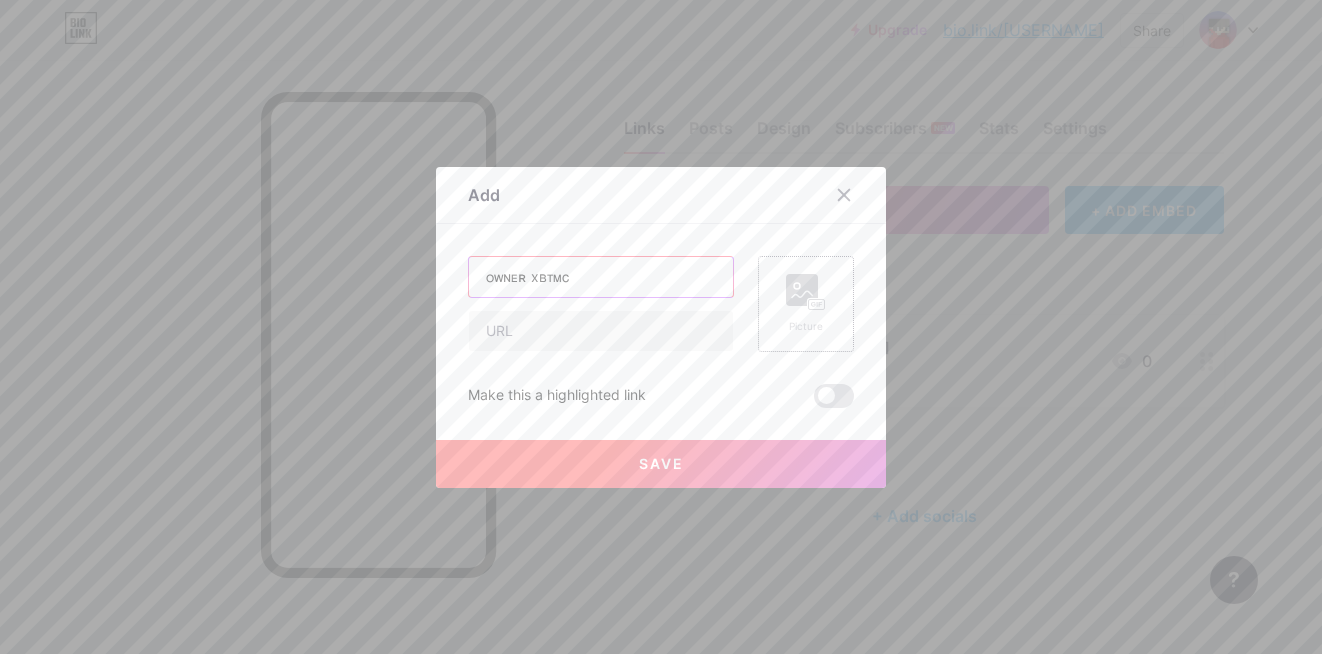 type on "ᴏᴡɴᴇʀ xʙᴛᴍᴄ" 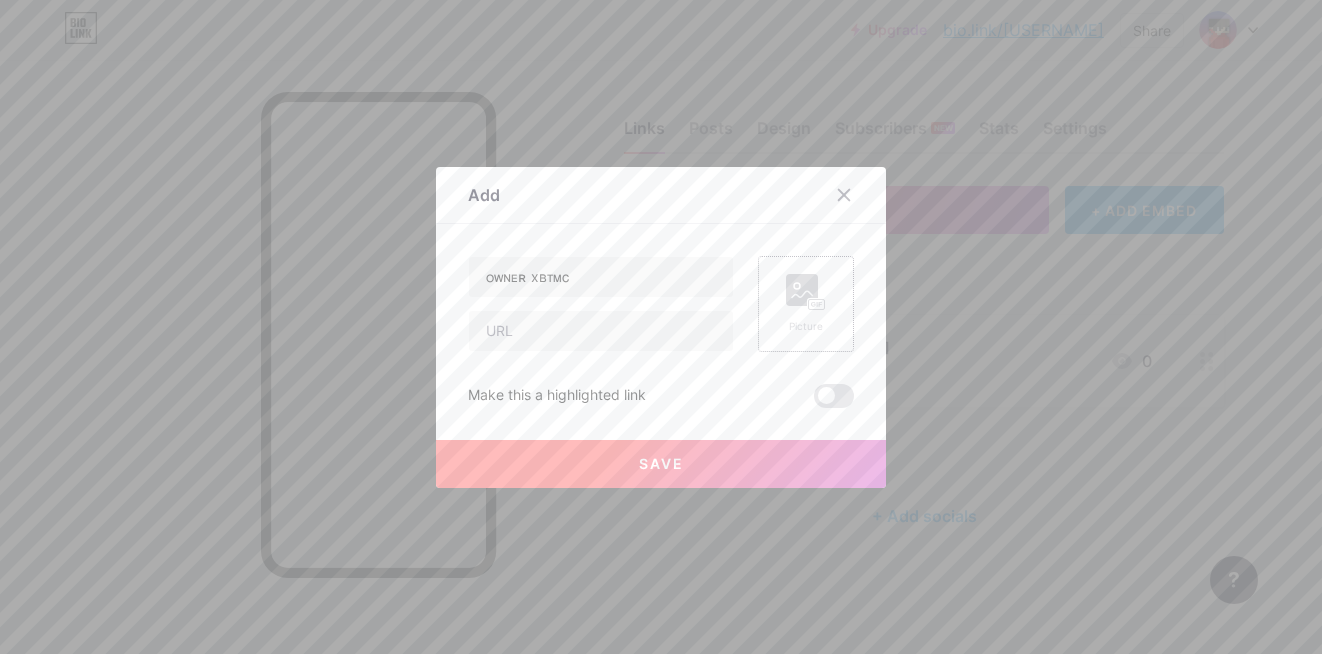 click on "Picture" at bounding box center (806, 326) 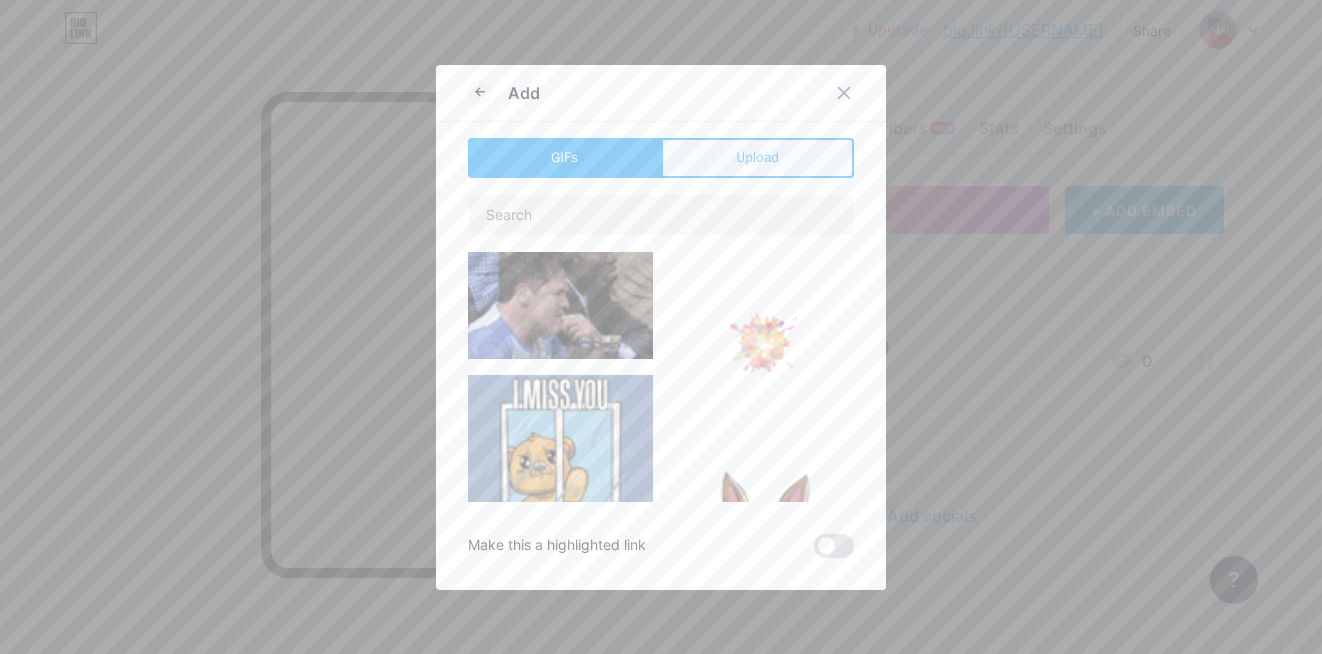 click on "Upload" at bounding box center (757, 158) 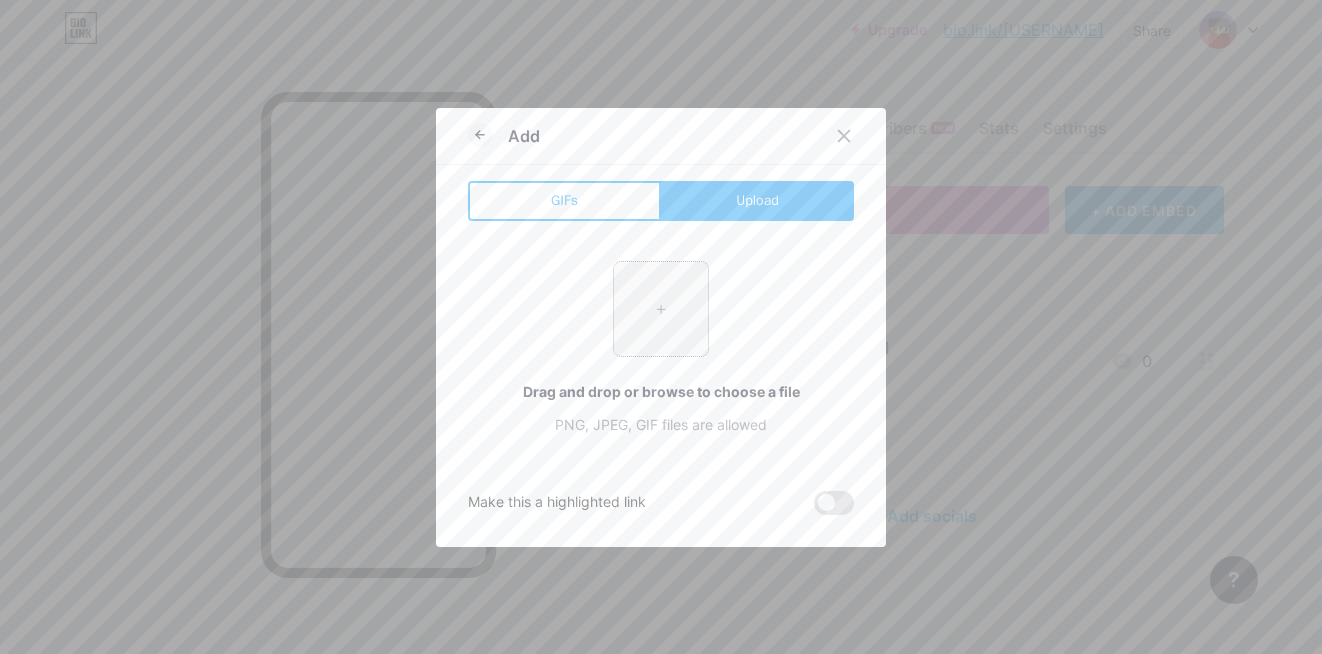 click at bounding box center (661, 309) 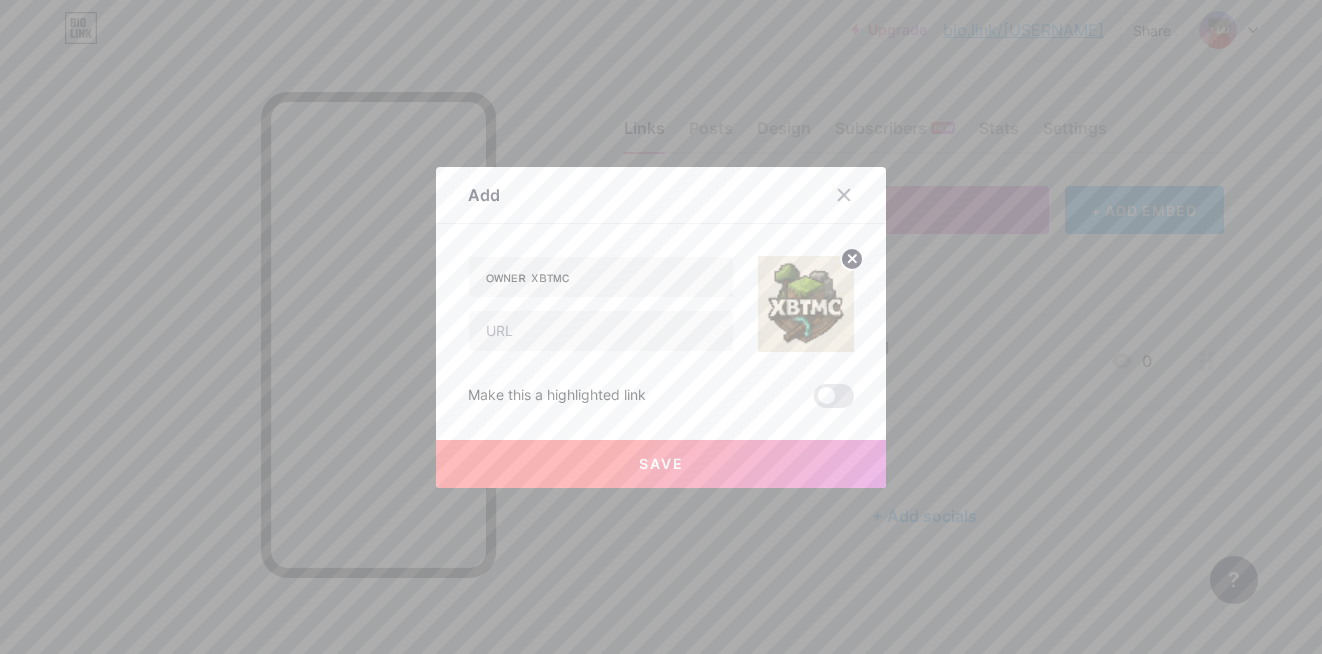 click on "Save" at bounding box center (661, 463) 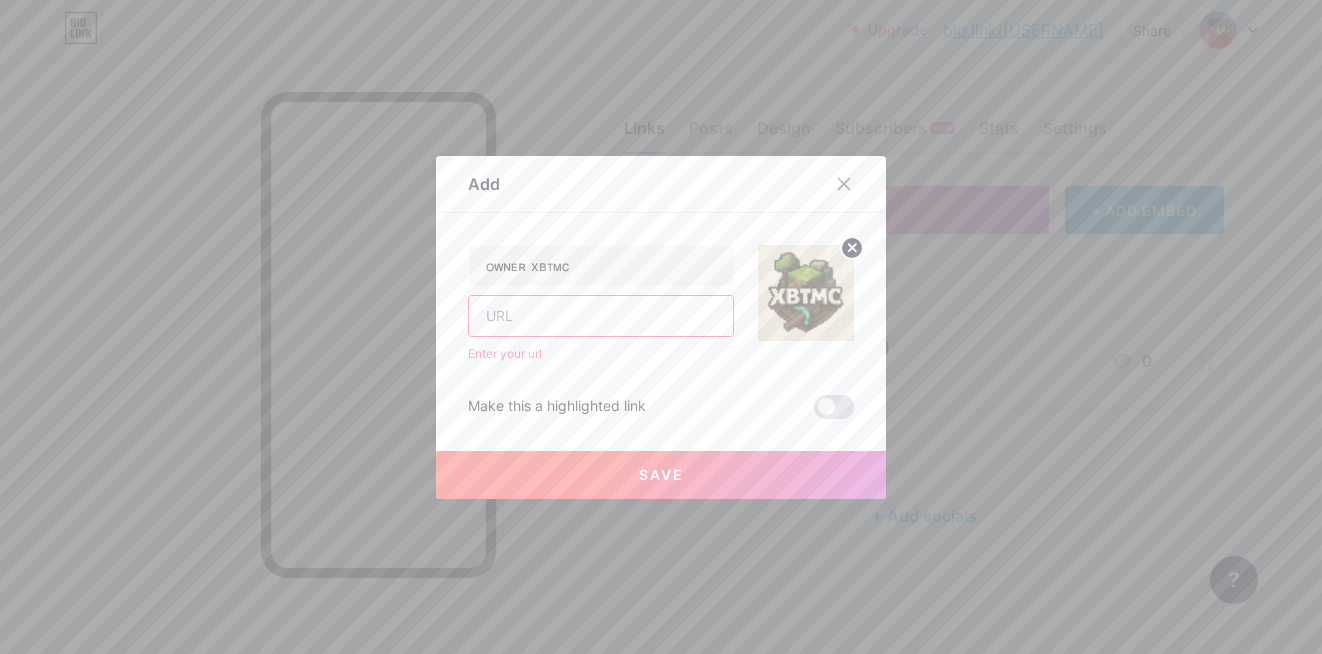 click at bounding box center [601, 316] 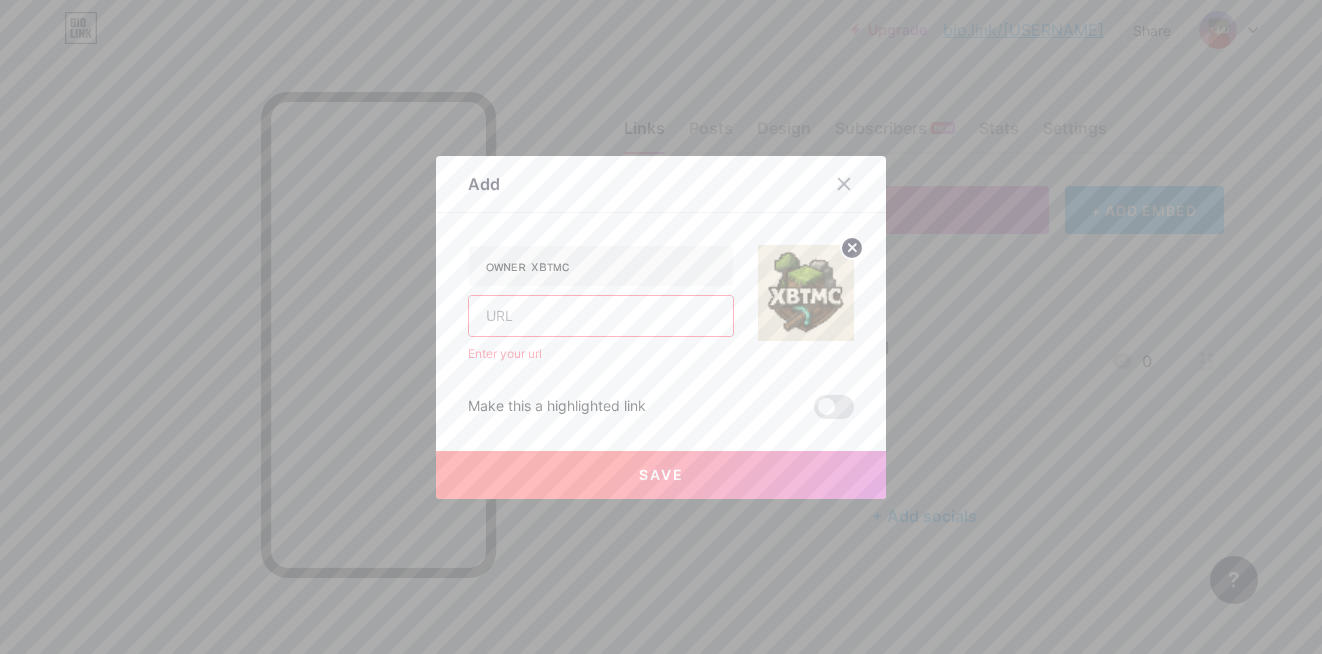 click on "ᴏᴡɴᴇʀ xʙᴛᴍᴄ       Enter your url" at bounding box center (601, 304) 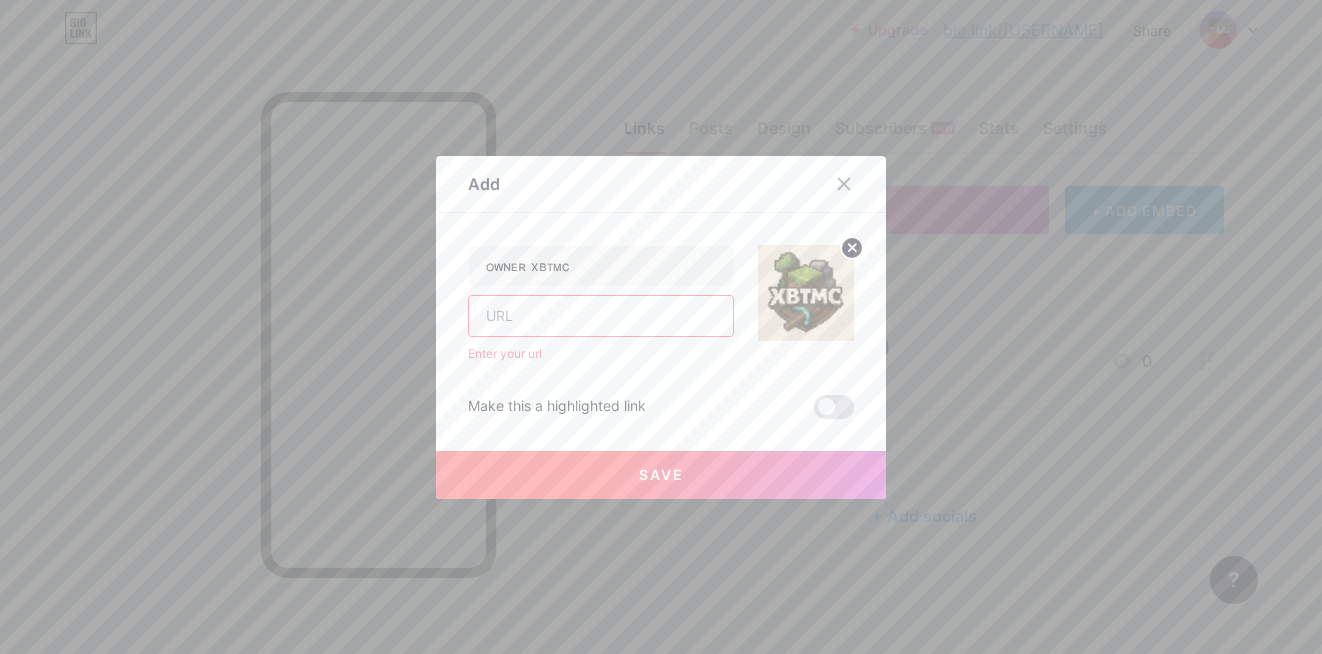paste on "https://discord.gg/[LINK]" 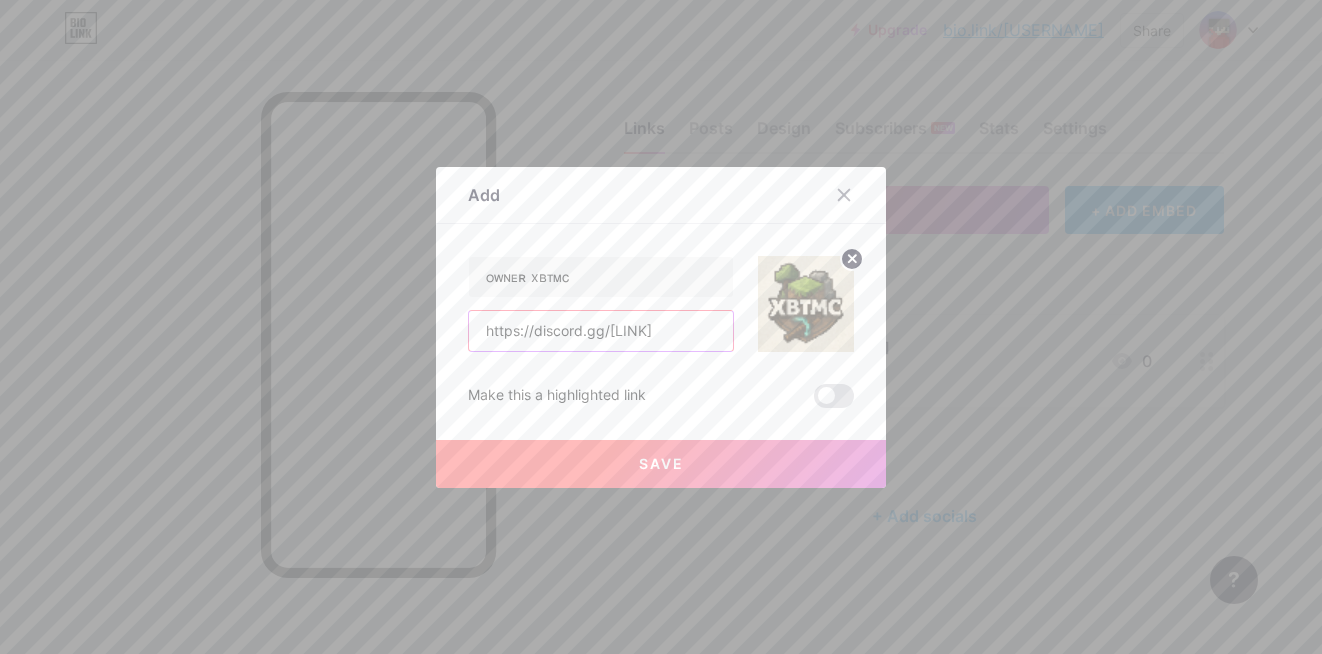 type on "https://discord.gg/[LINK]" 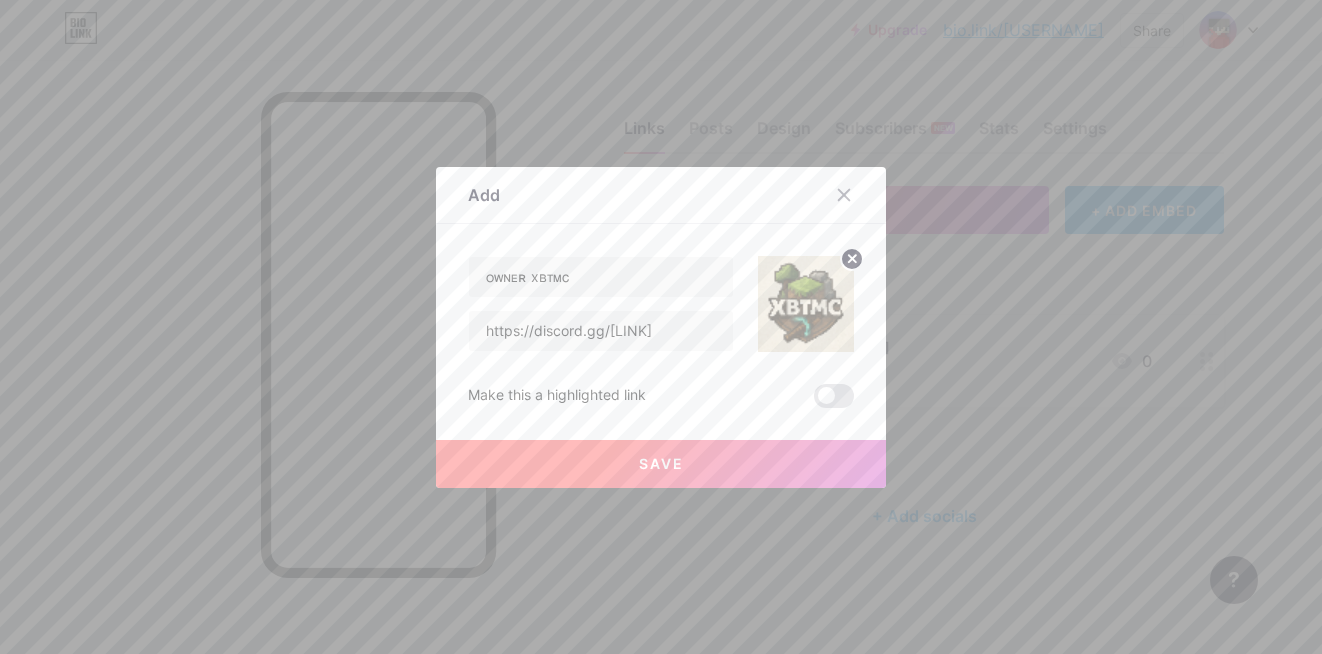 click on "Save" at bounding box center (661, 464) 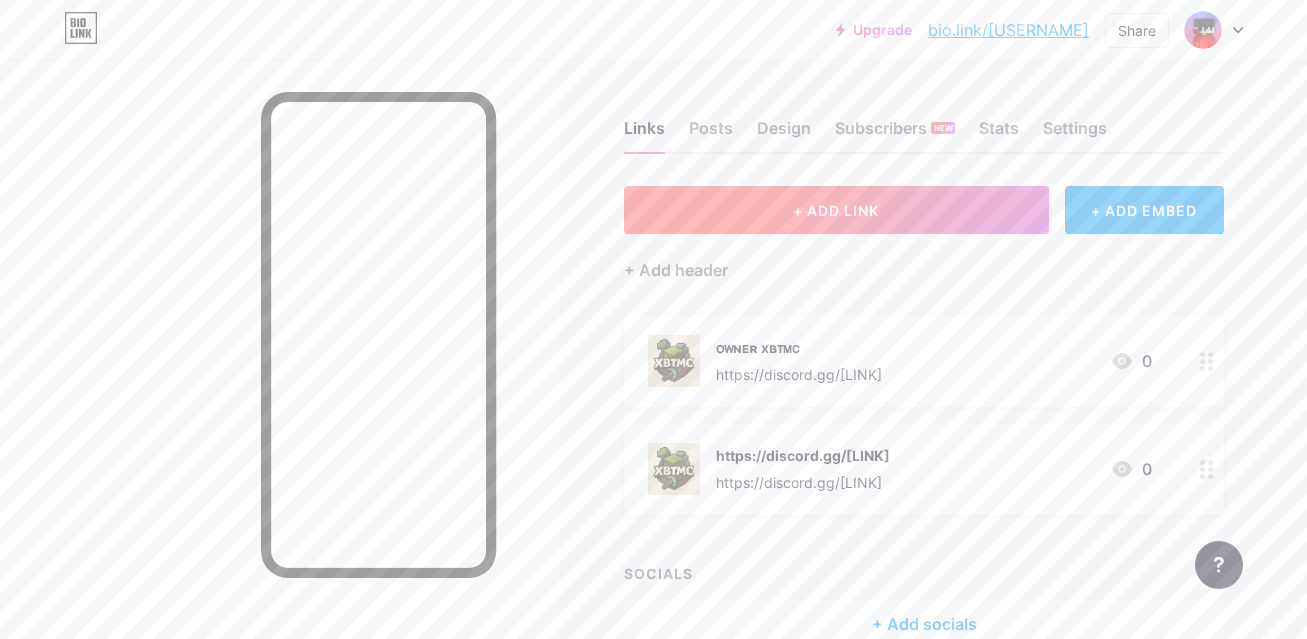 click on "+ ADD LINK" at bounding box center [836, 210] 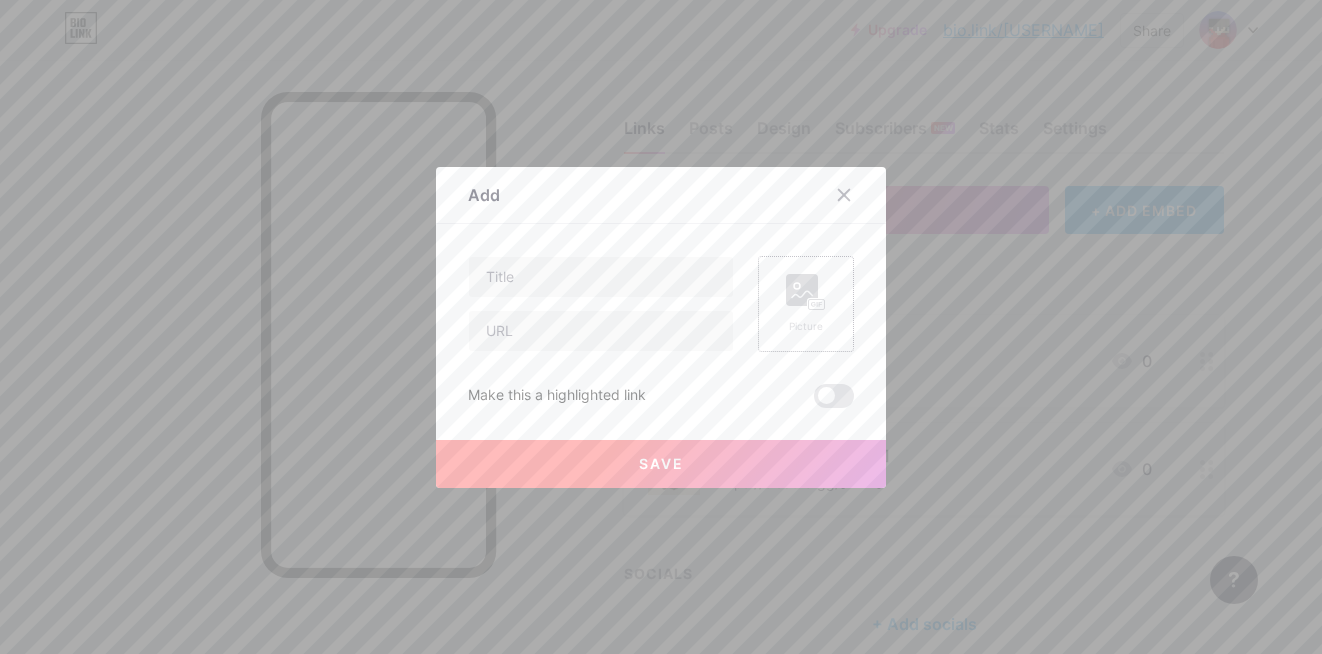 click 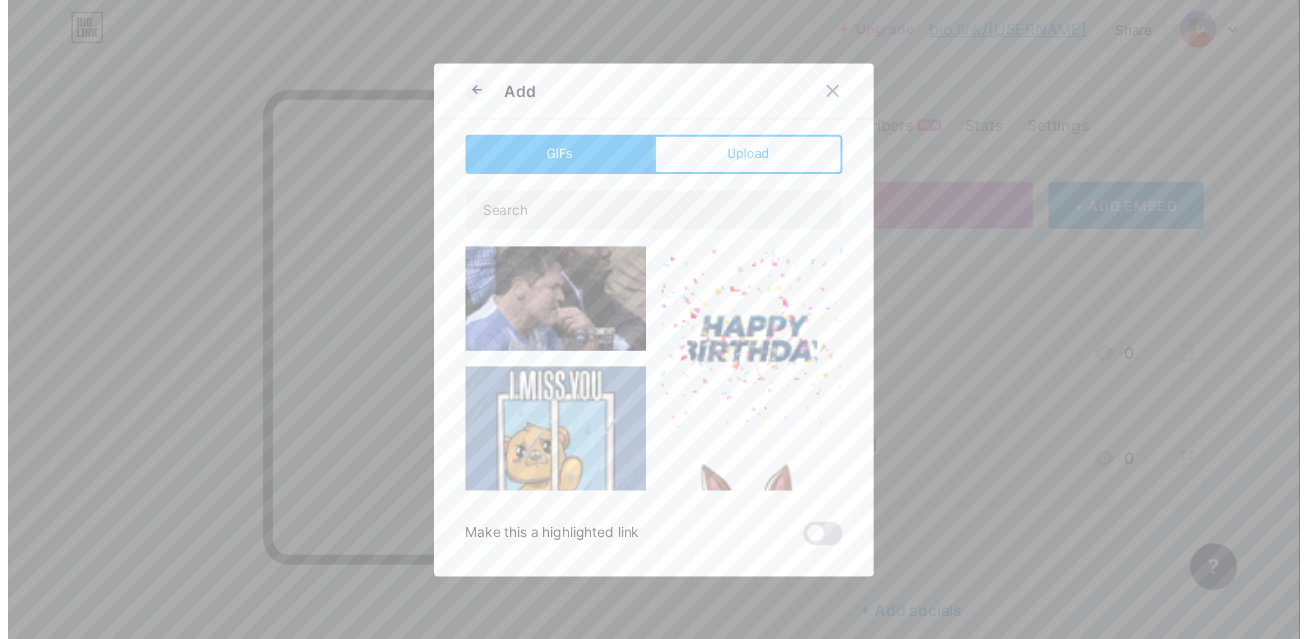 scroll, scrollTop: 200, scrollLeft: 0, axis: vertical 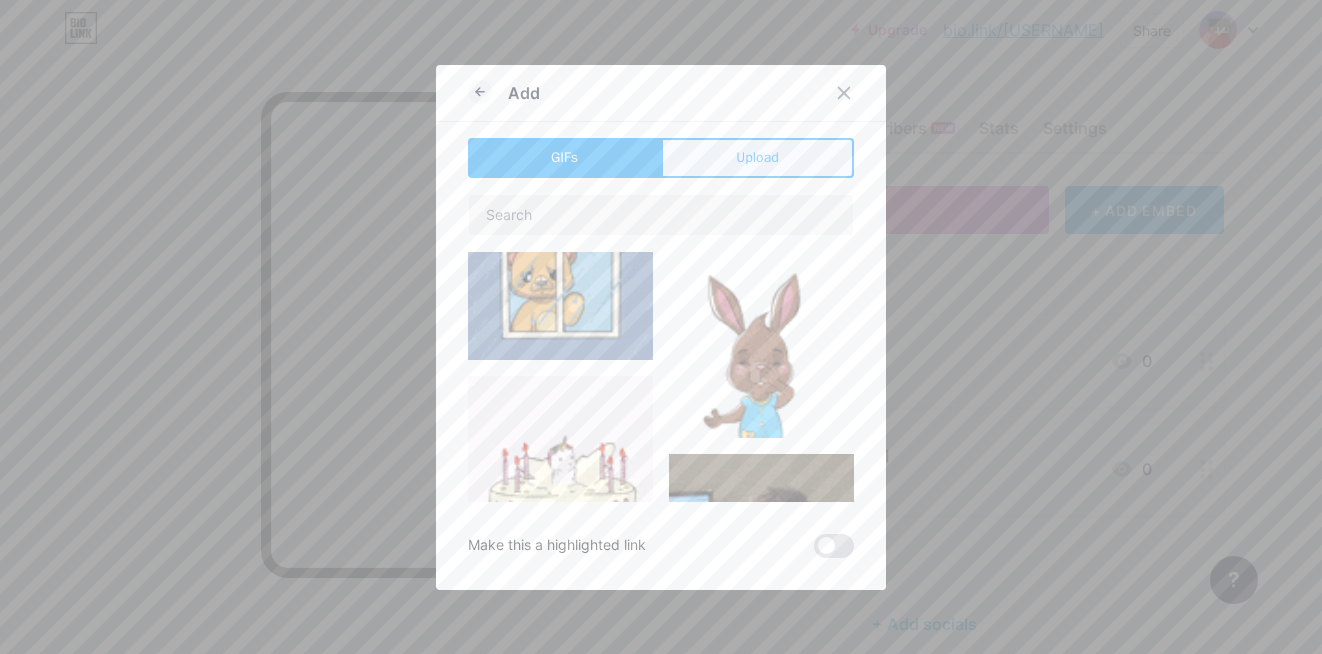 click on "Upload" at bounding box center [757, 158] 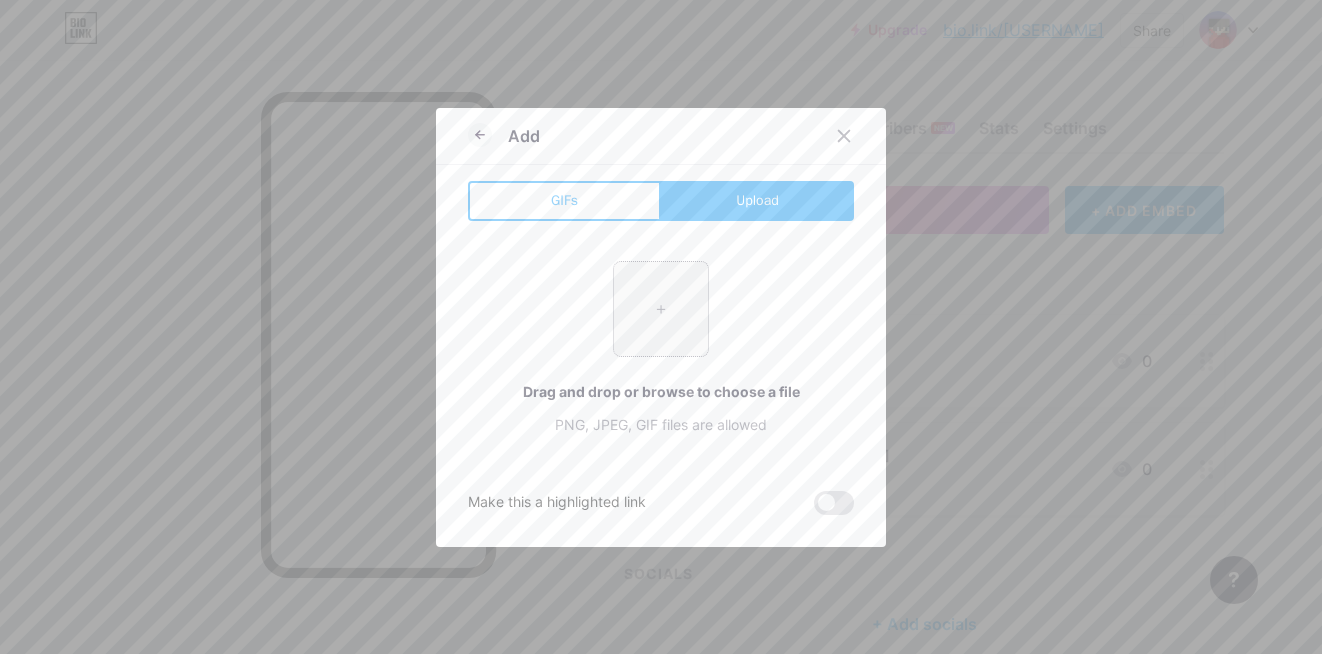 click at bounding box center (661, 309) 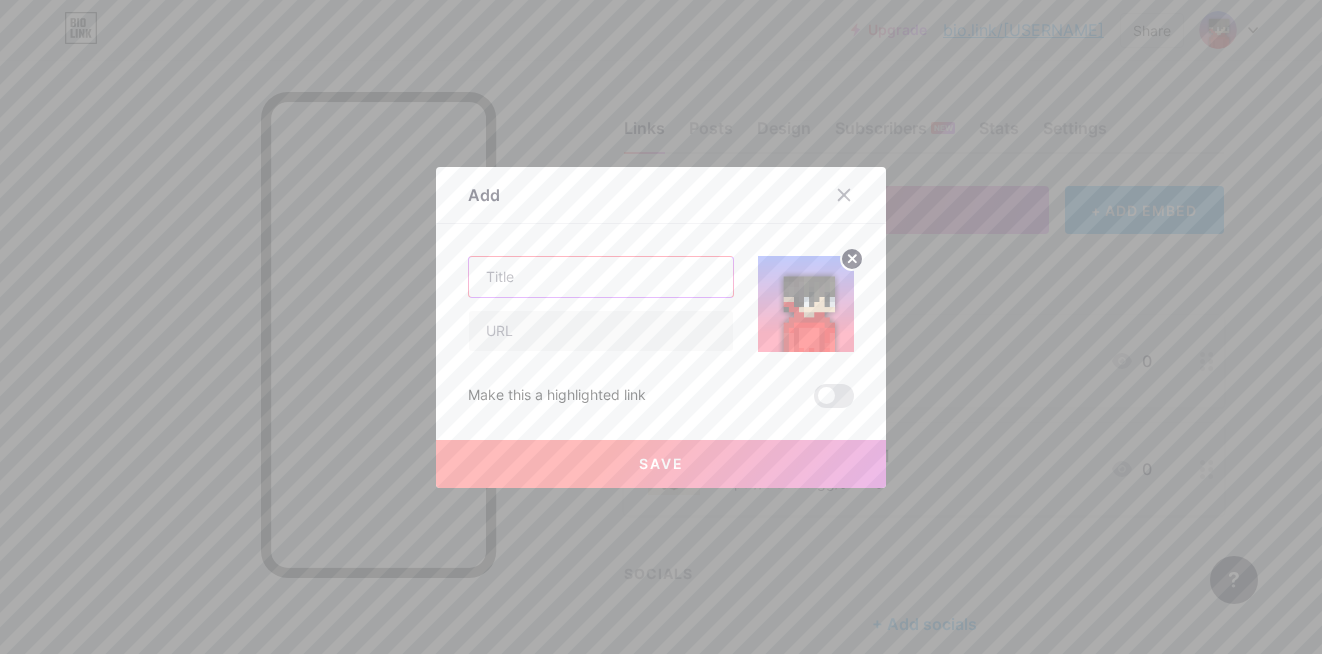 click at bounding box center (601, 277) 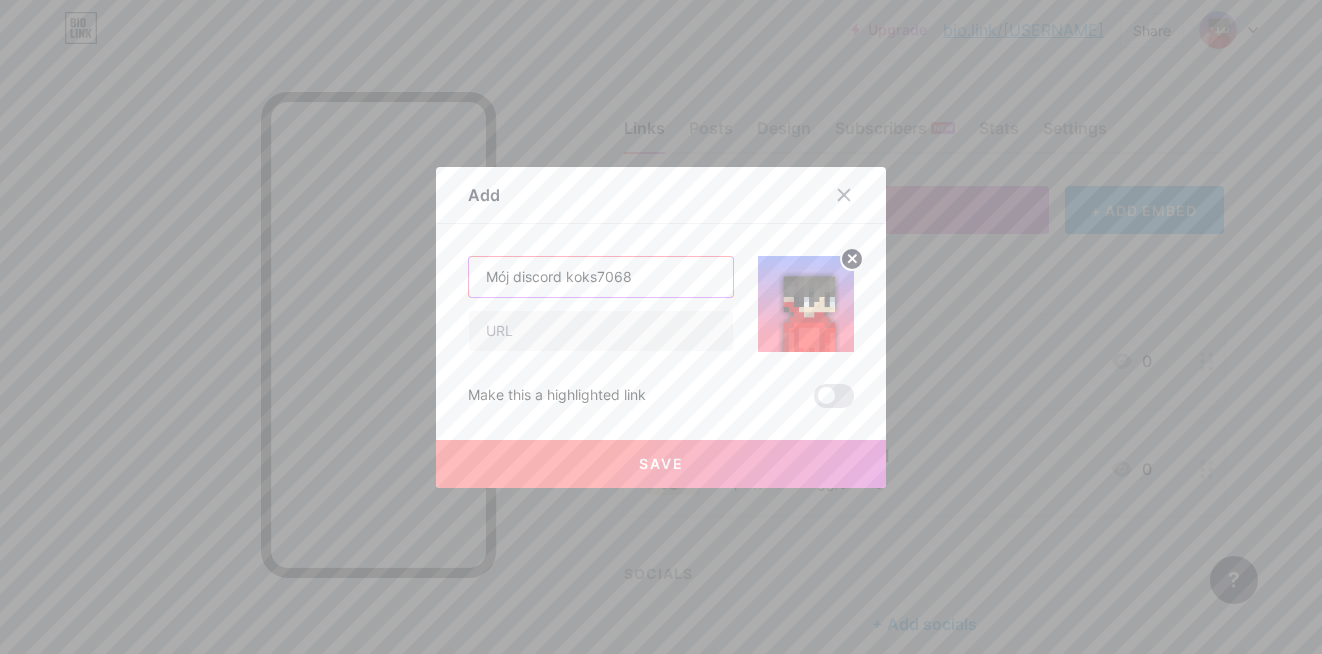type on "Mój discord koks7068" 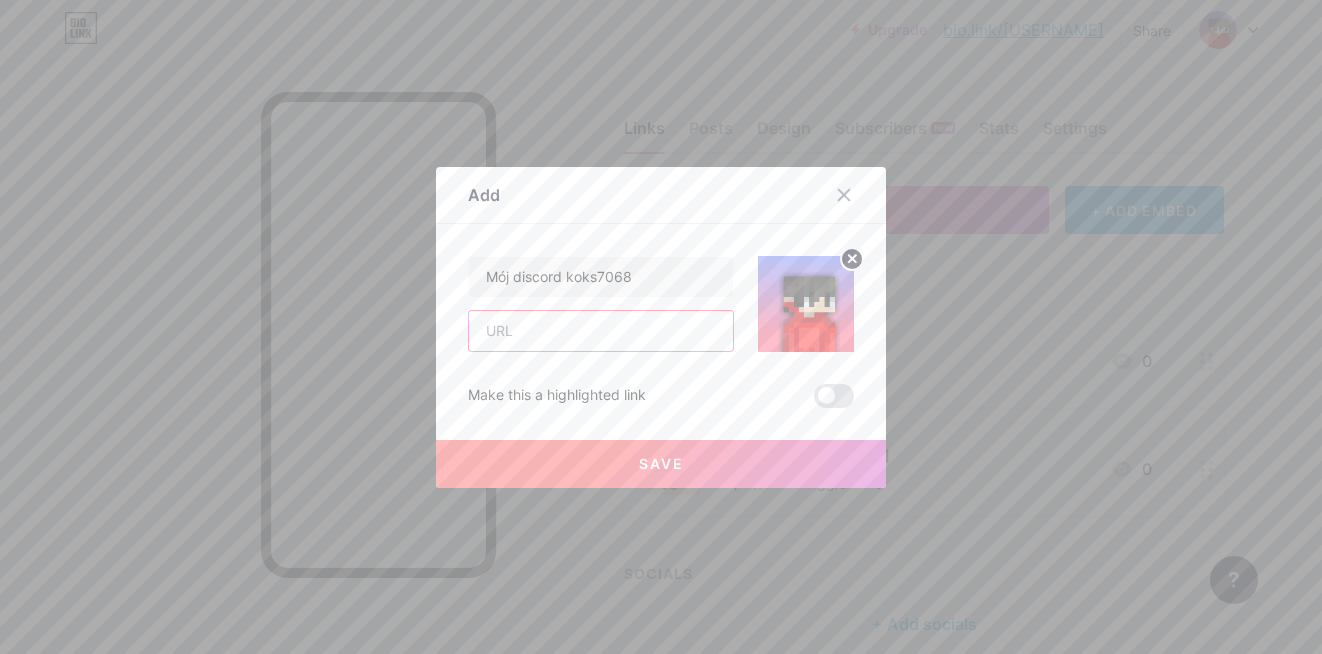 click at bounding box center [601, 331] 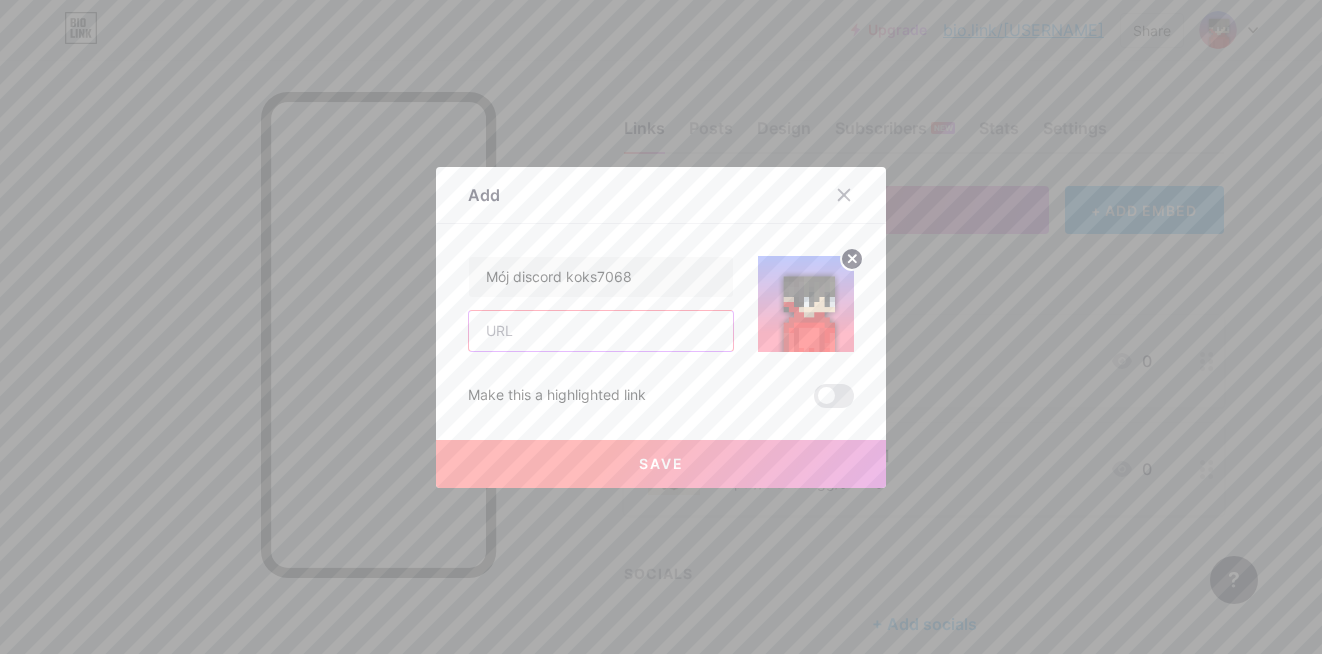 paste on "https://discord.com/channels/@me" 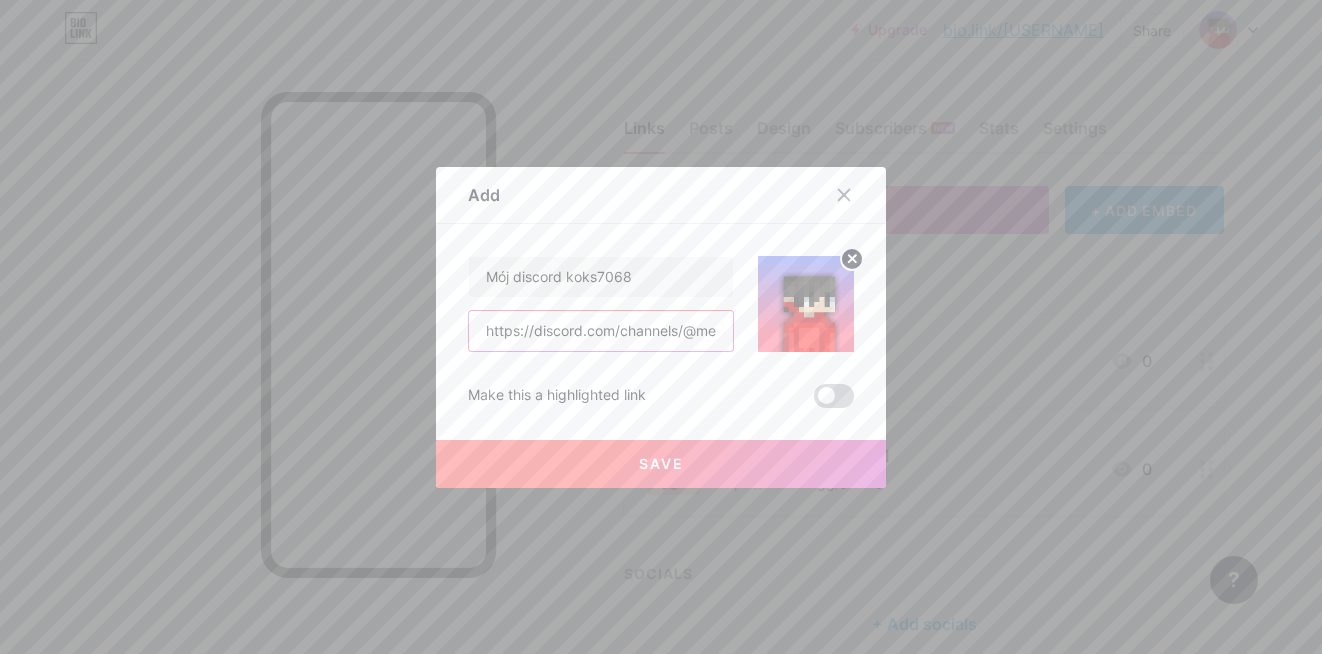 type on "https://discord.com/channels/@me" 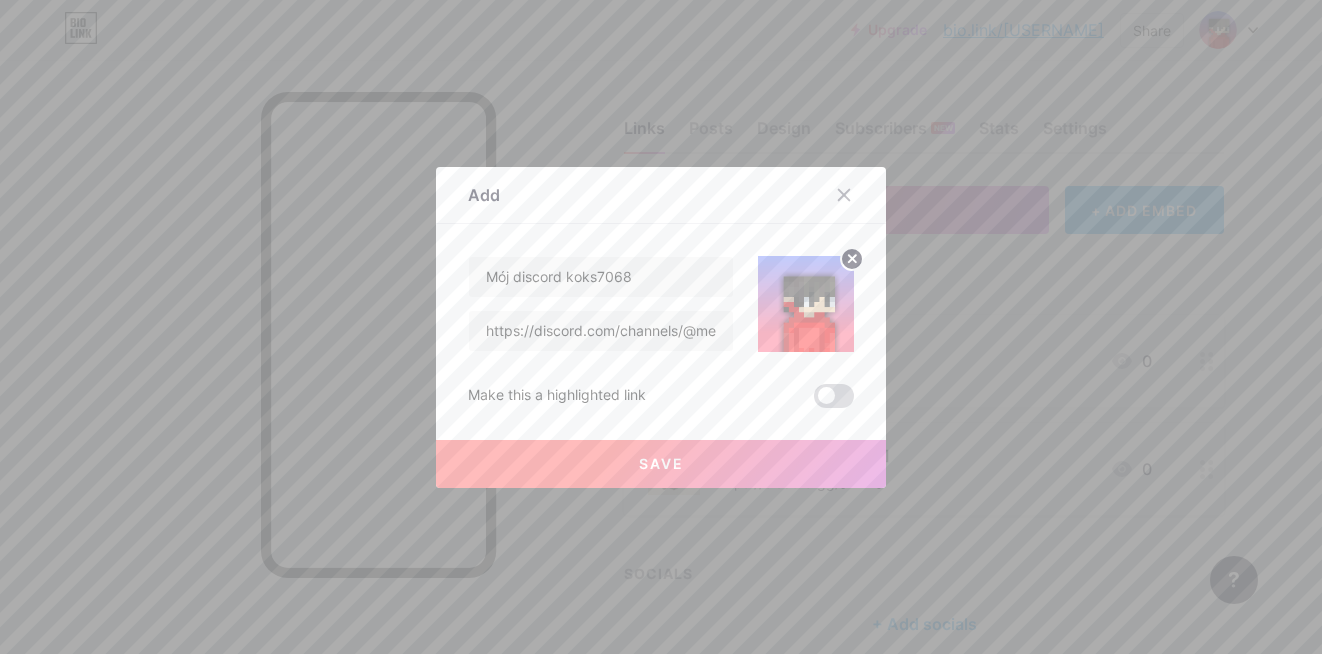click at bounding box center (834, 396) 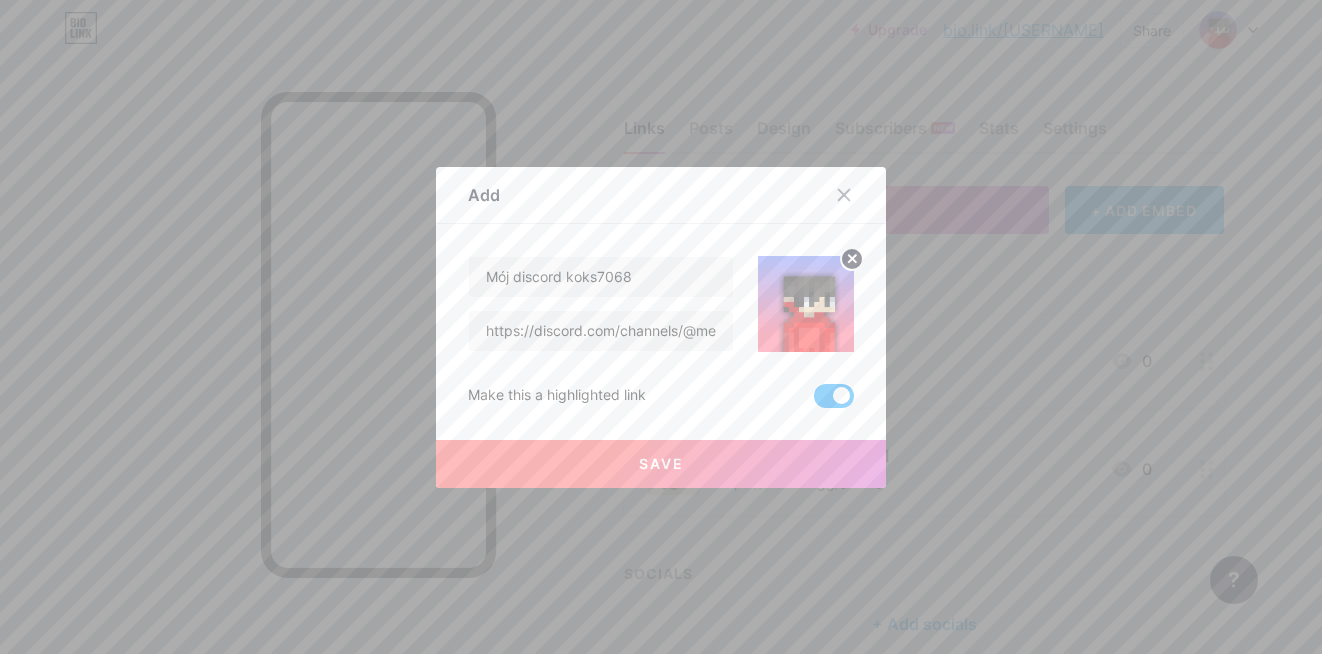click at bounding box center [834, 396] 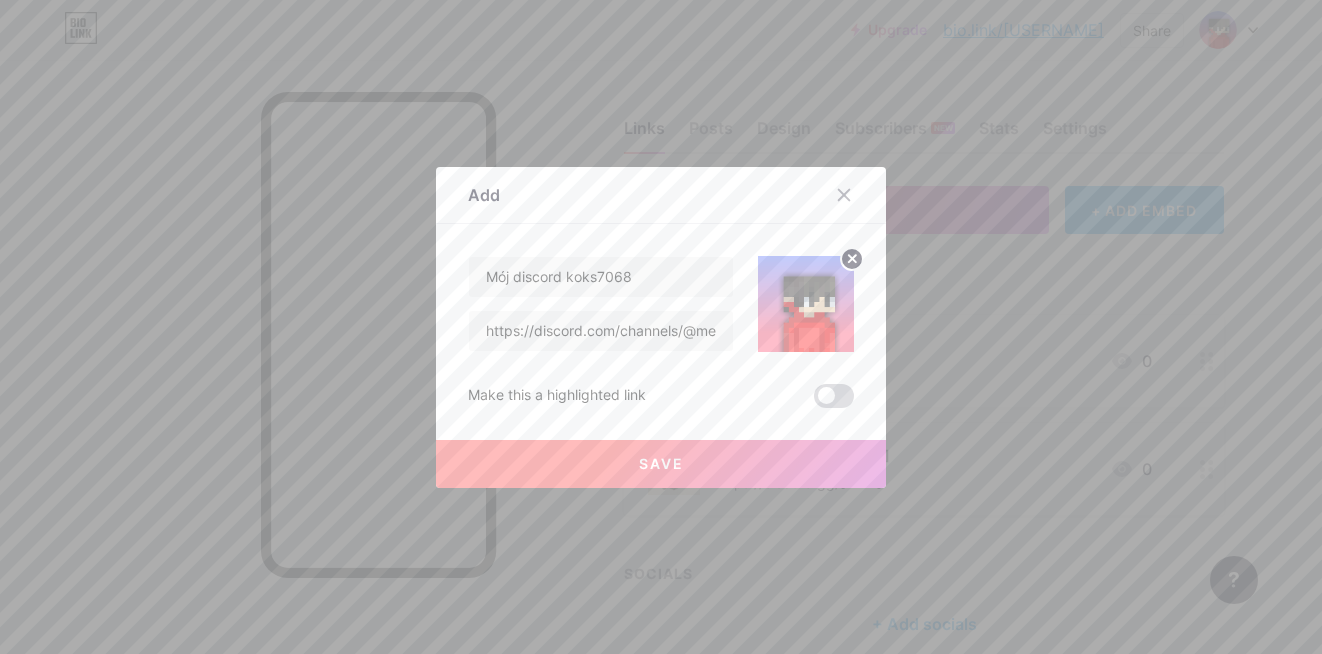 click at bounding box center [834, 396] 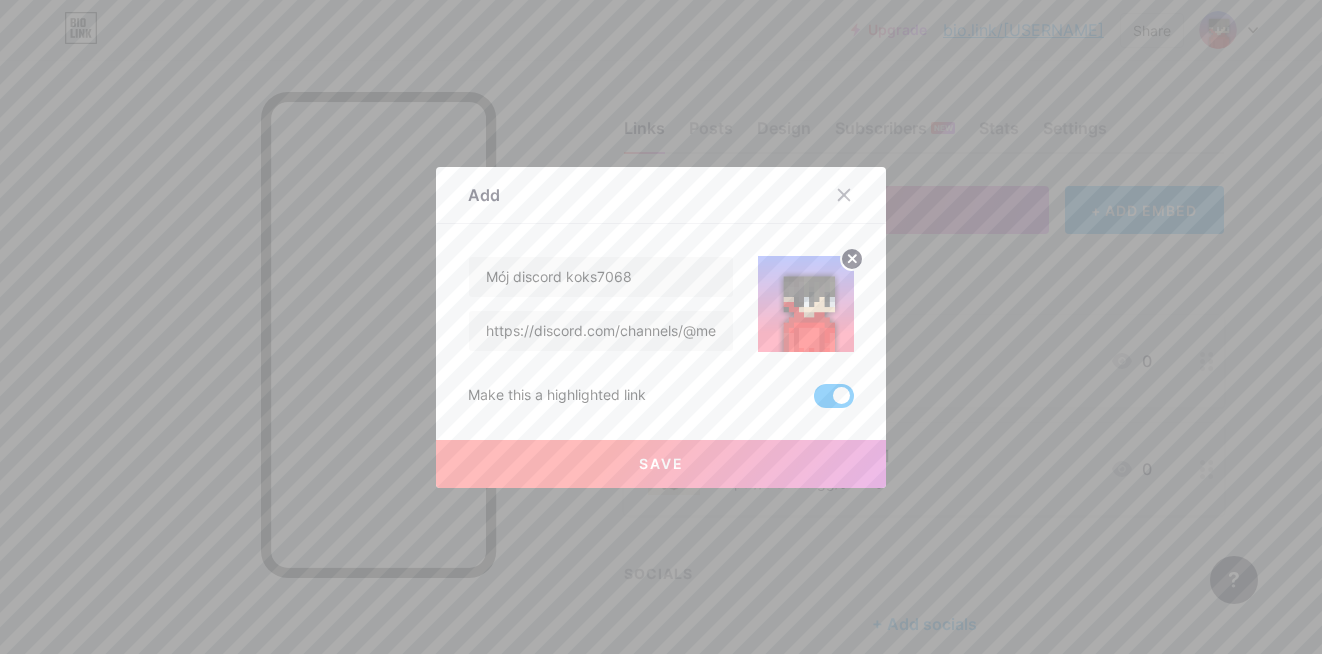 click at bounding box center [834, 396] 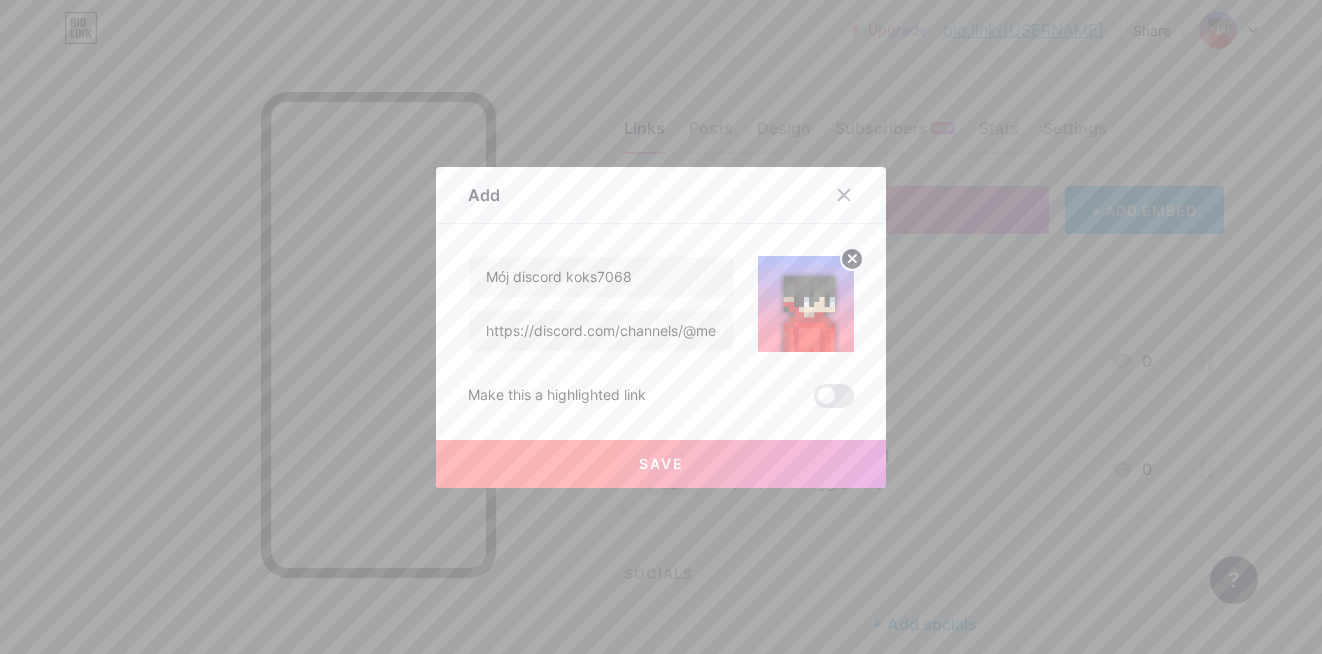 click on "Save" at bounding box center [661, 464] 